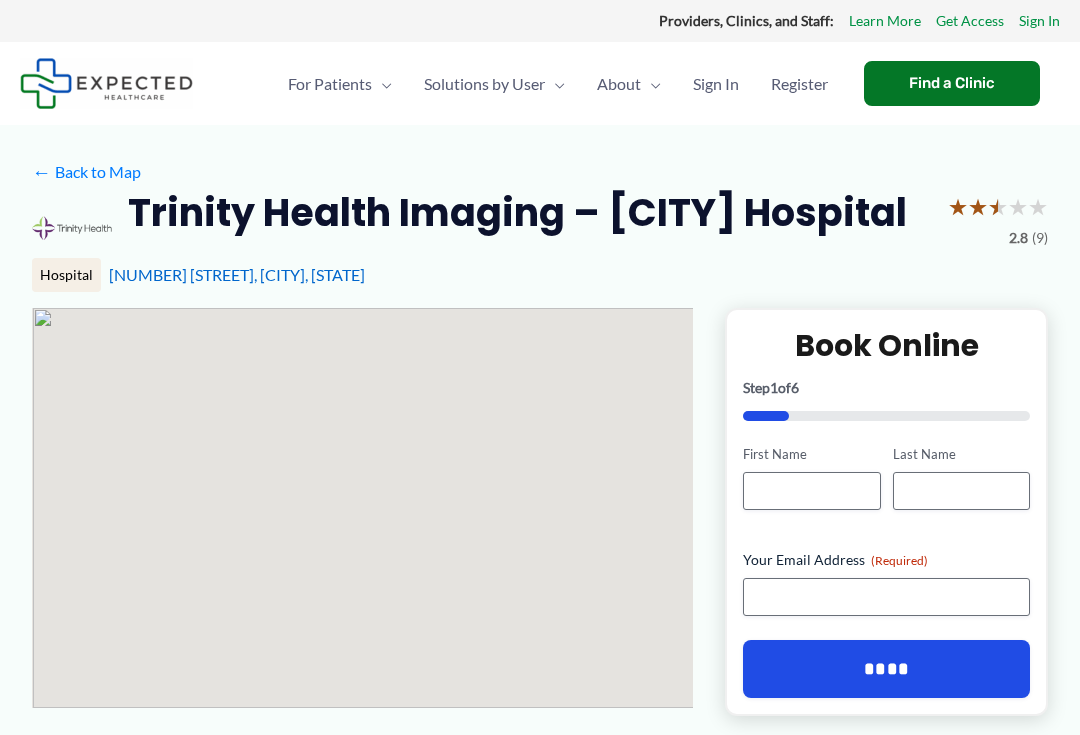 scroll, scrollTop: 0, scrollLeft: 0, axis: both 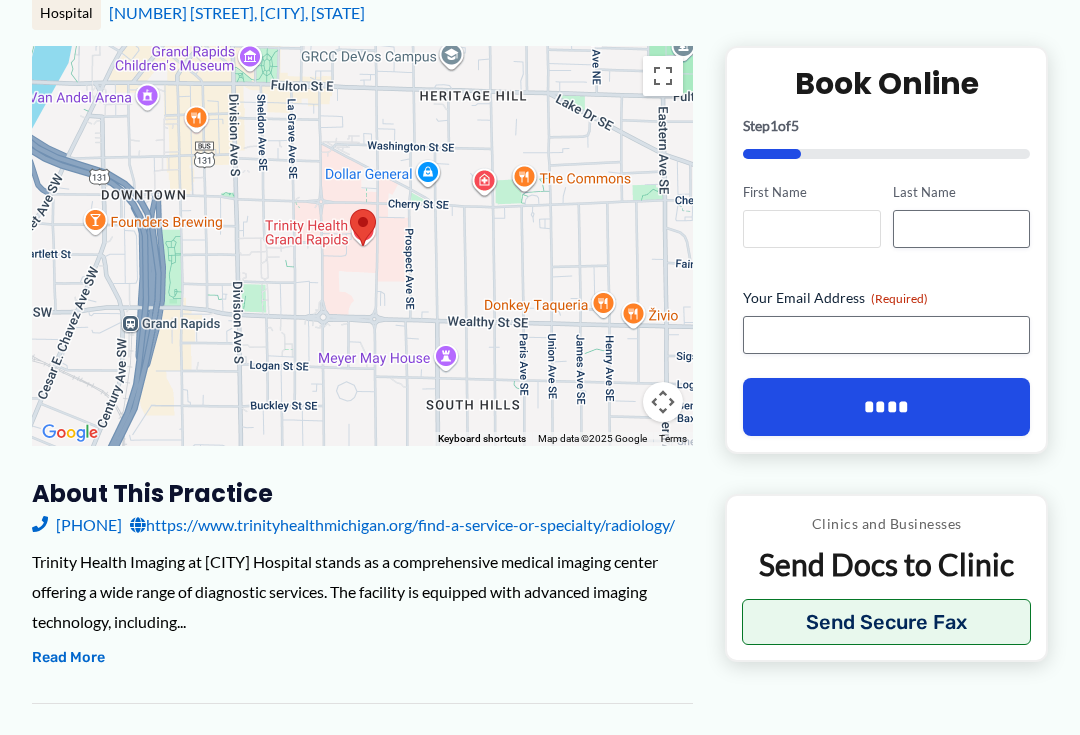 click on "First Name" at bounding box center [811, 229] 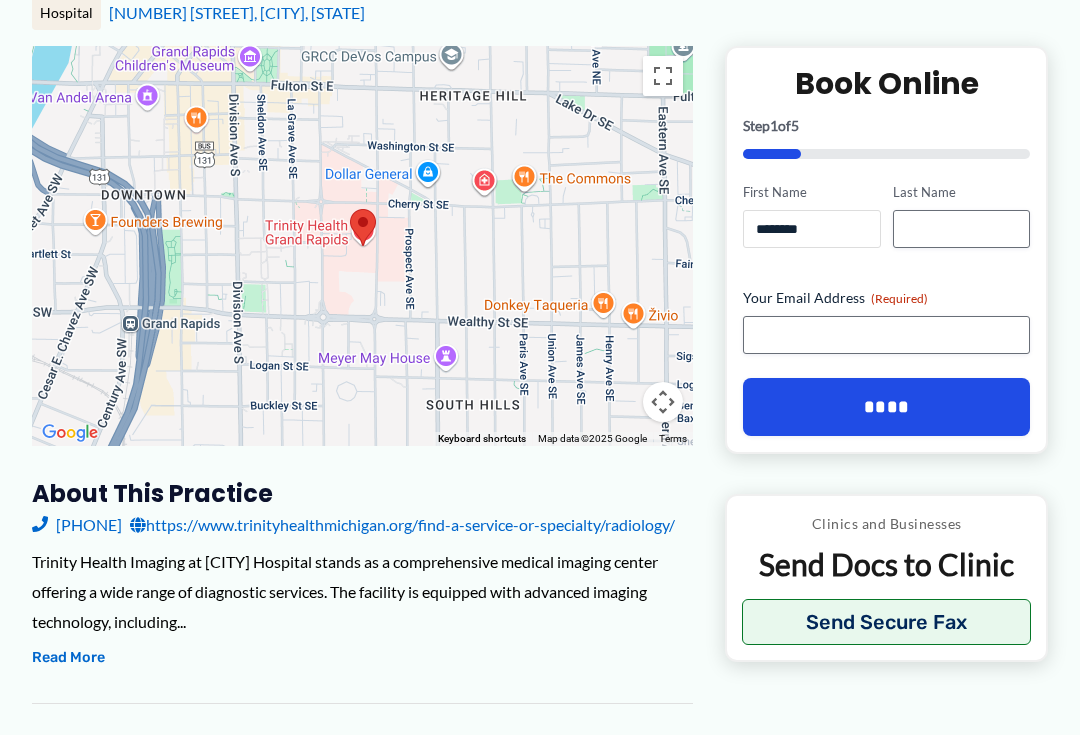 type on "*******" 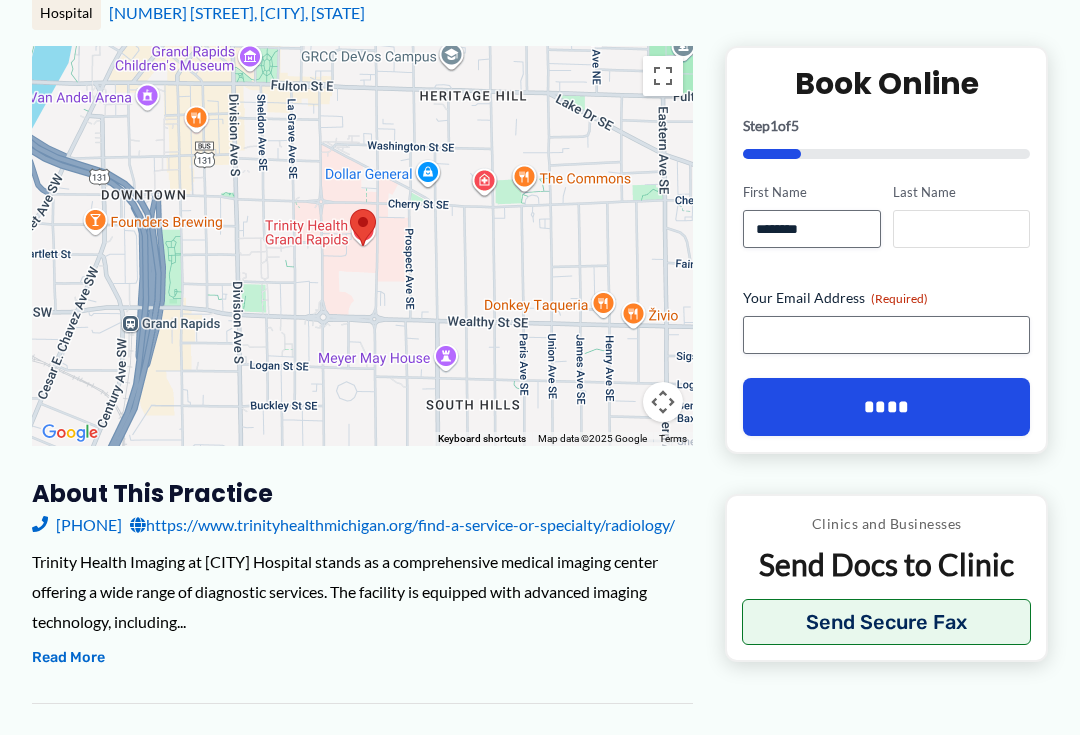 click on "Last Name" at bounding box center [961, 229] 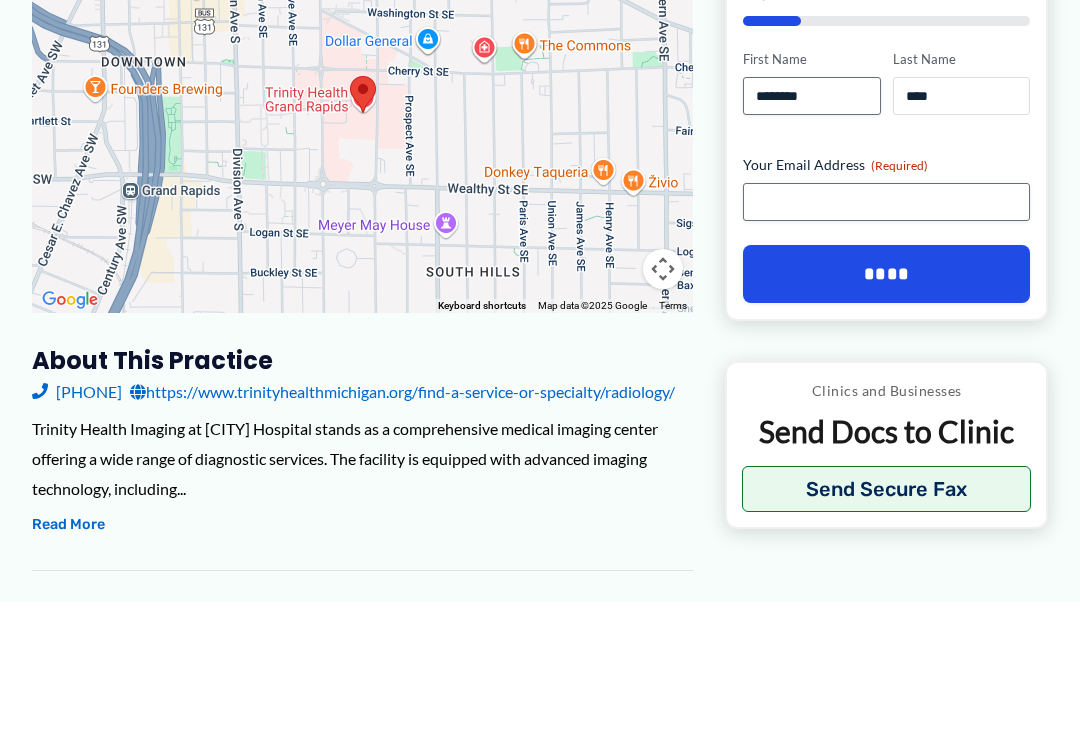 type on "****" 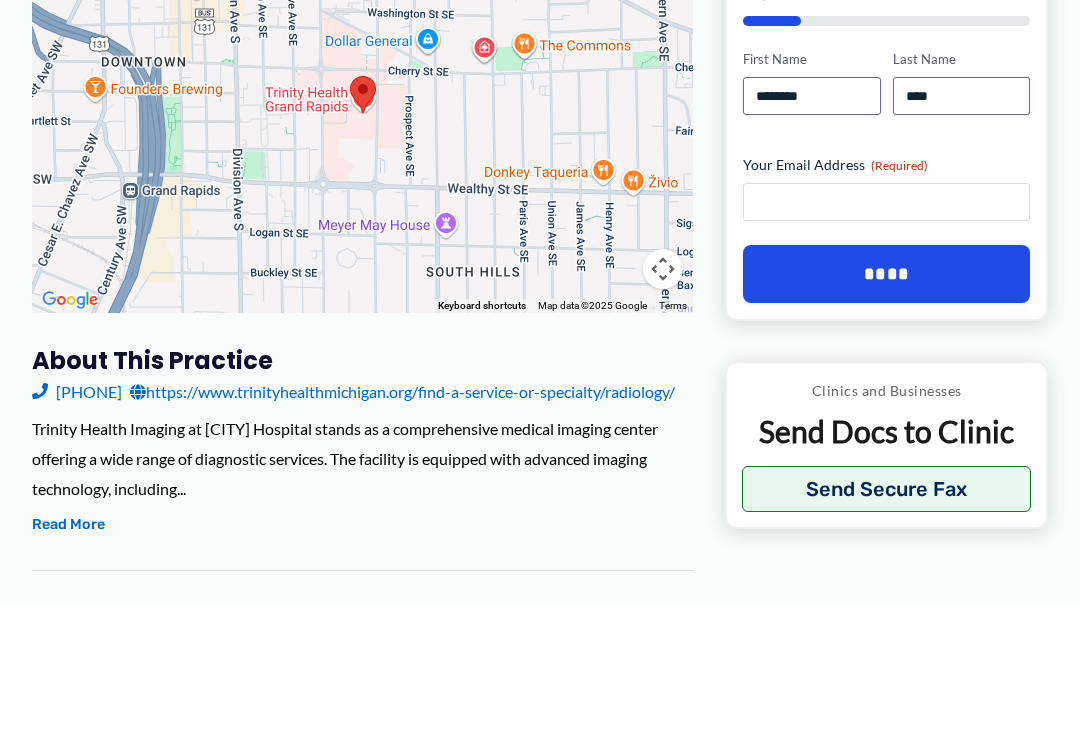 click on "Your Email Address (Required)" at bounding box center [886, 335] 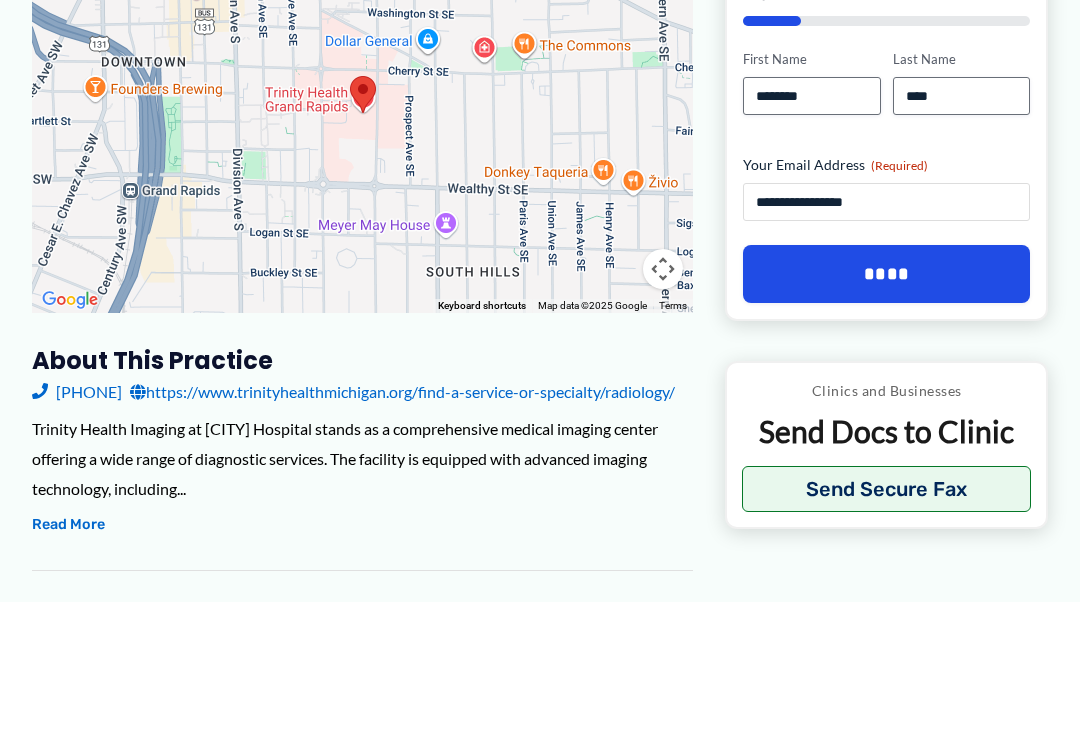 type on "**********" 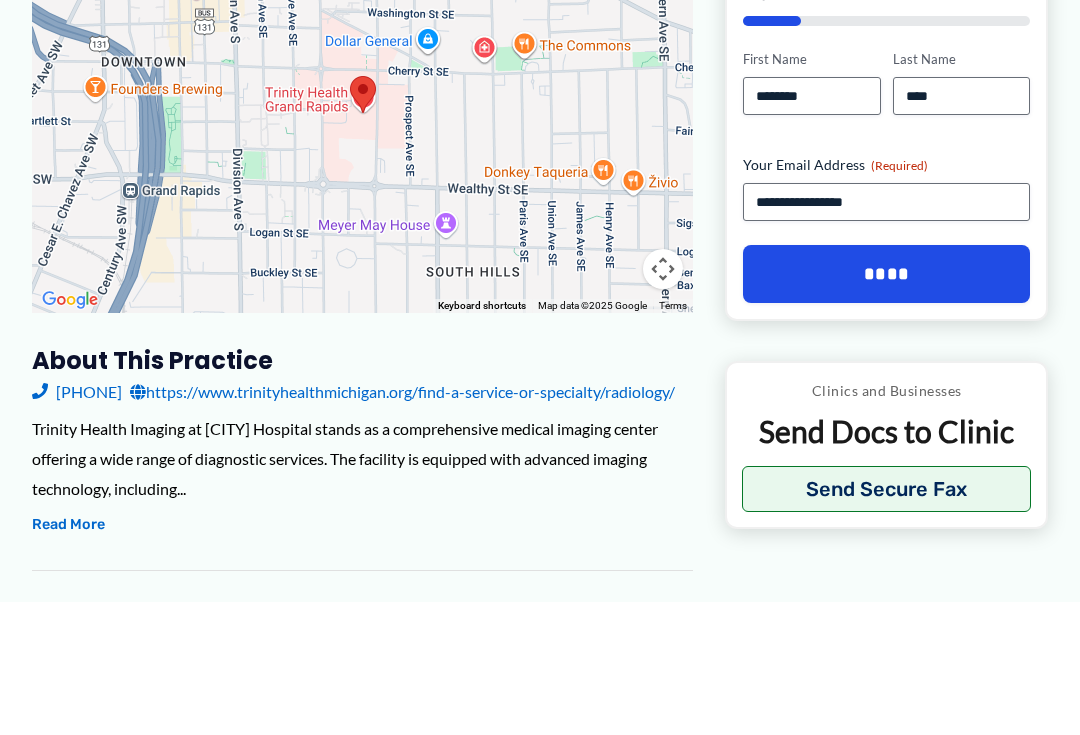 click on "****" at bounding box center [886, 407] 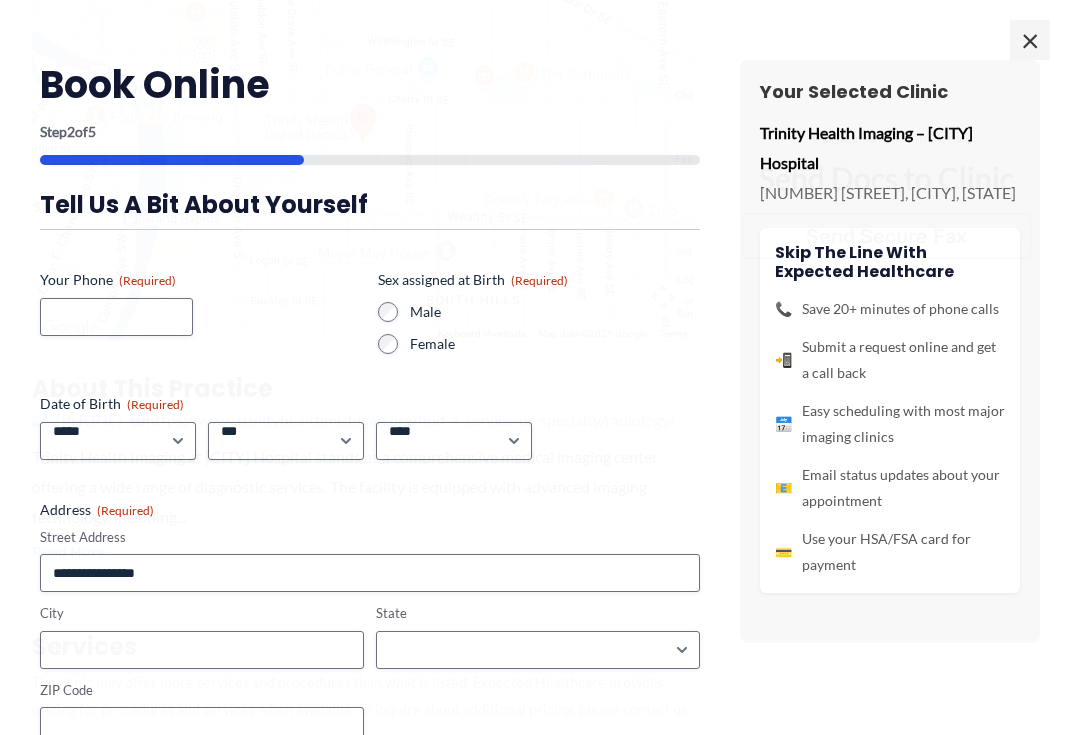 scroll, scrollTop: 355, scrollLeft: 0, axis: vertical 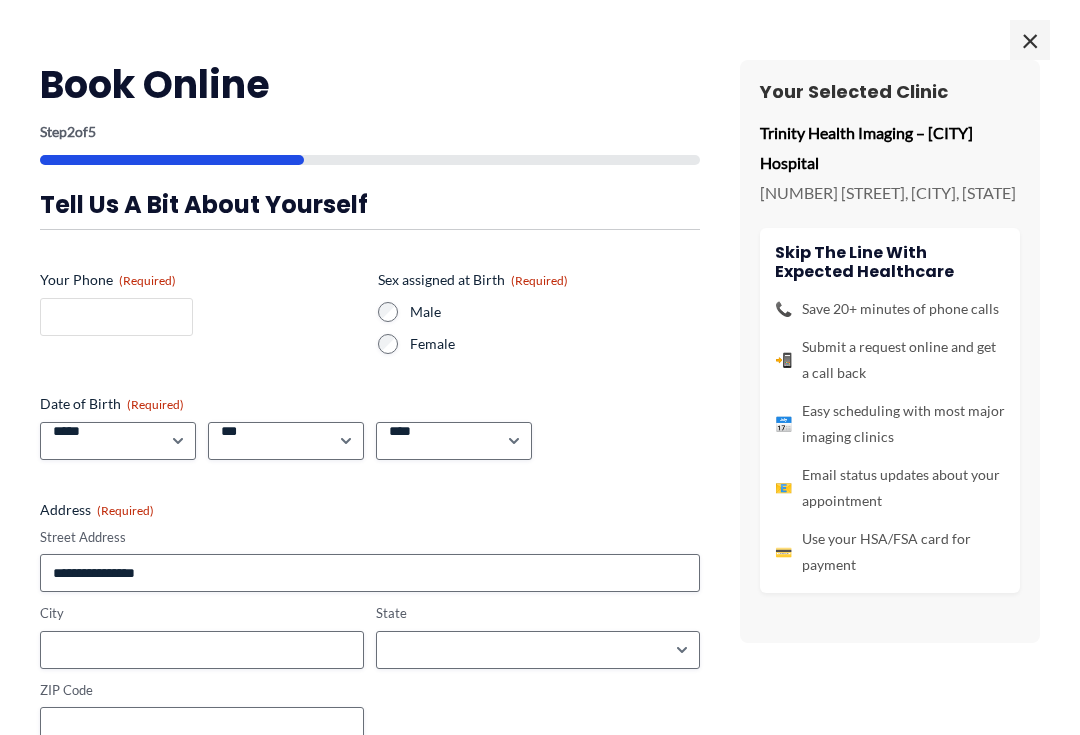 click on "Your Phone (Required)" at bounding box center (116, 317) 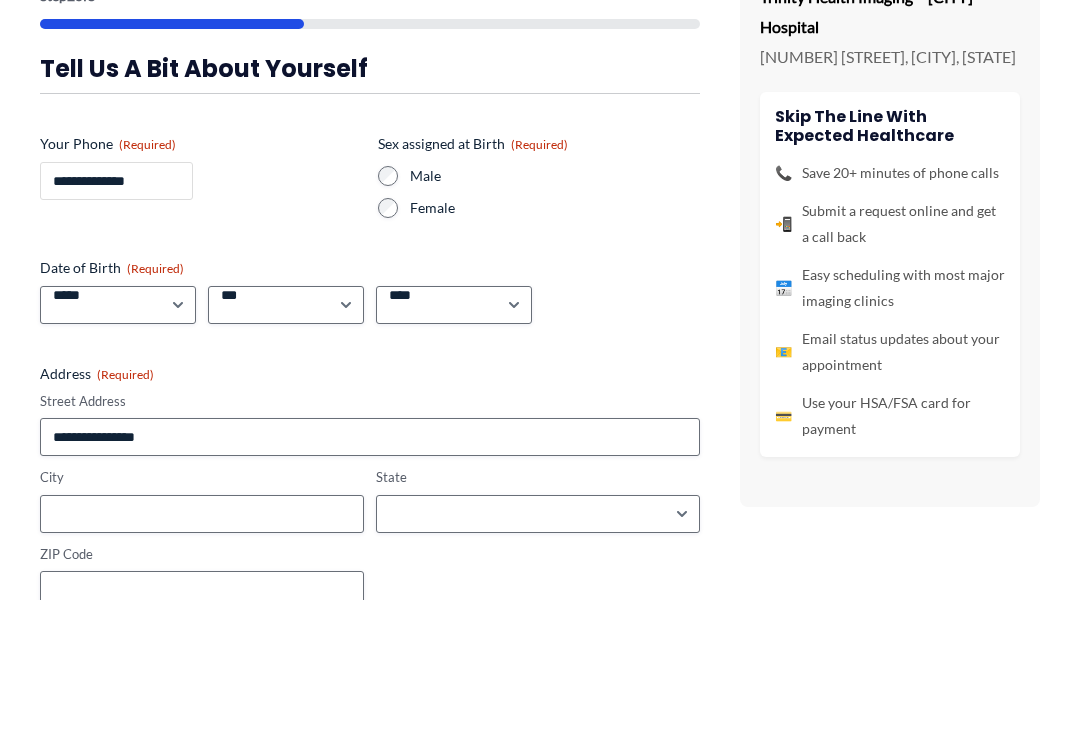 type on "**********" 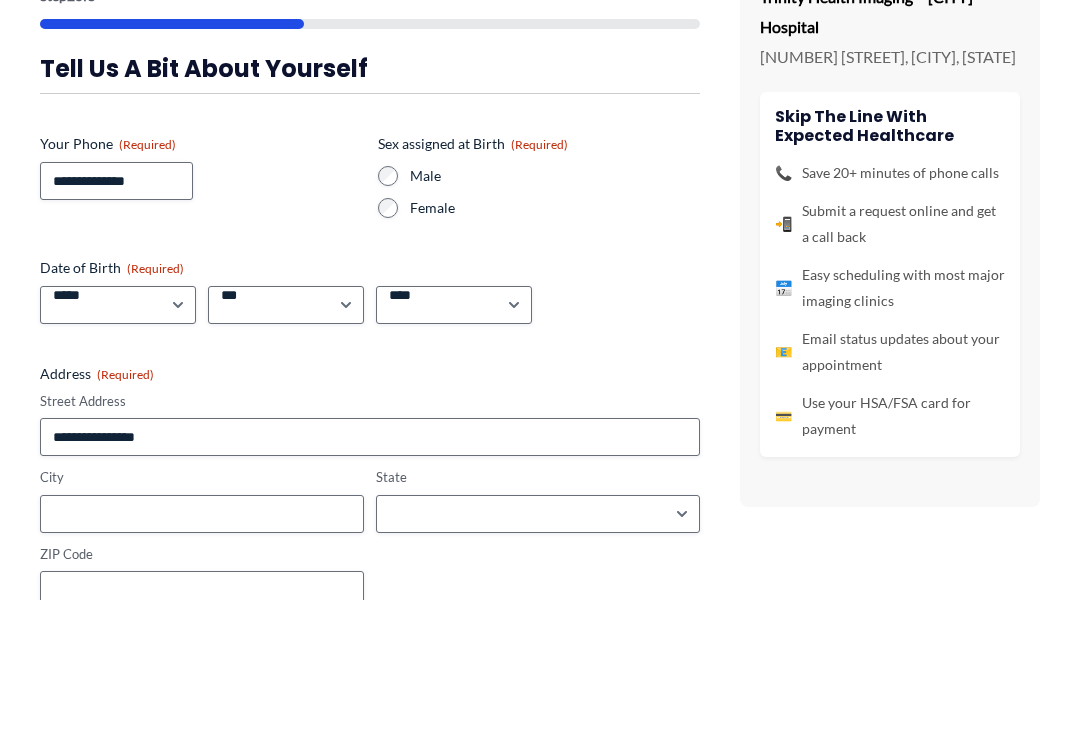 scroll, scrollTop: 491, scrollLeft: 0, axis: vertical 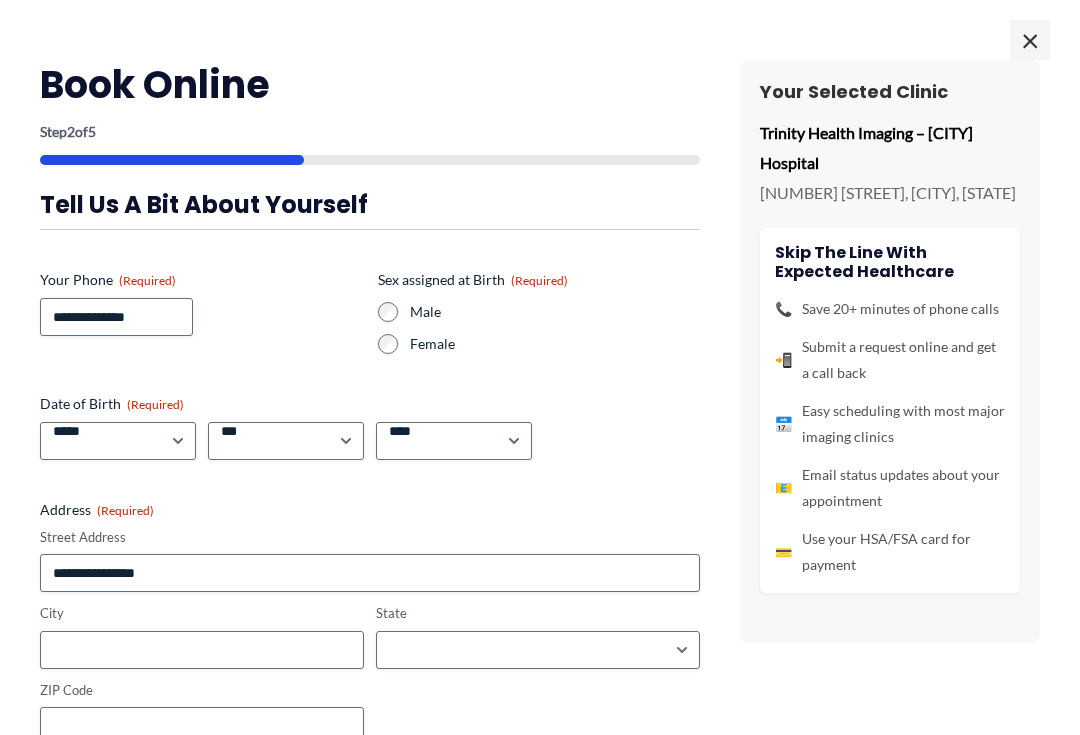 click on "***** * * * * * * * * * ** ** **" at bounding box center [118, 441] 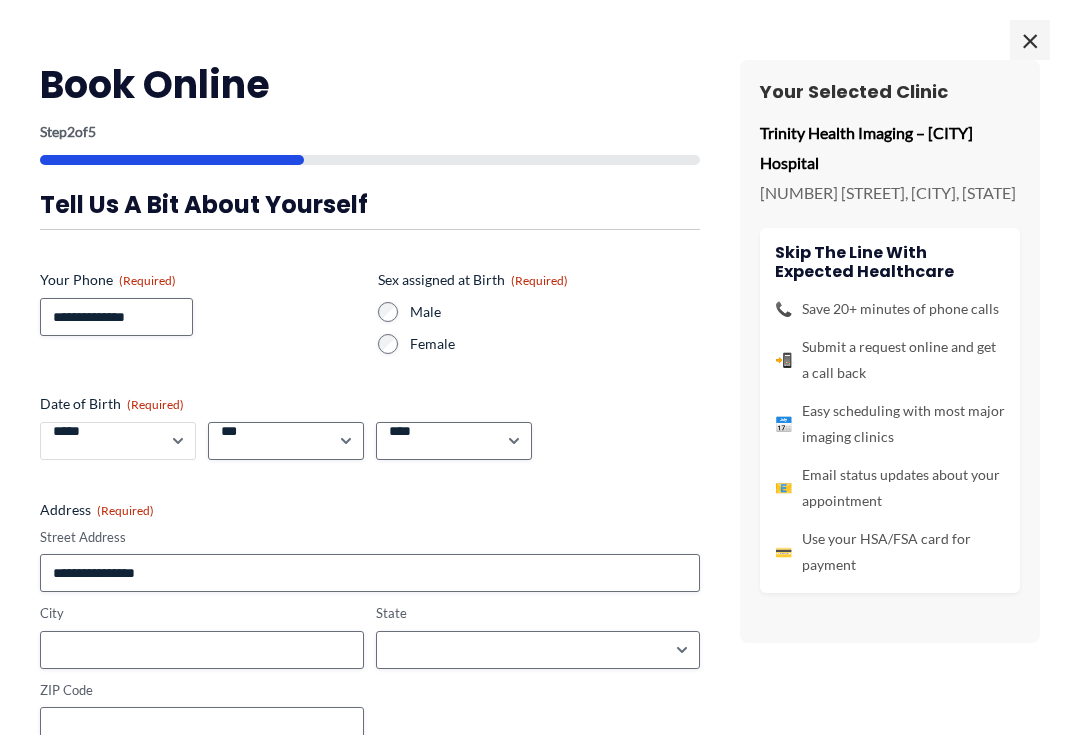 select on "*" 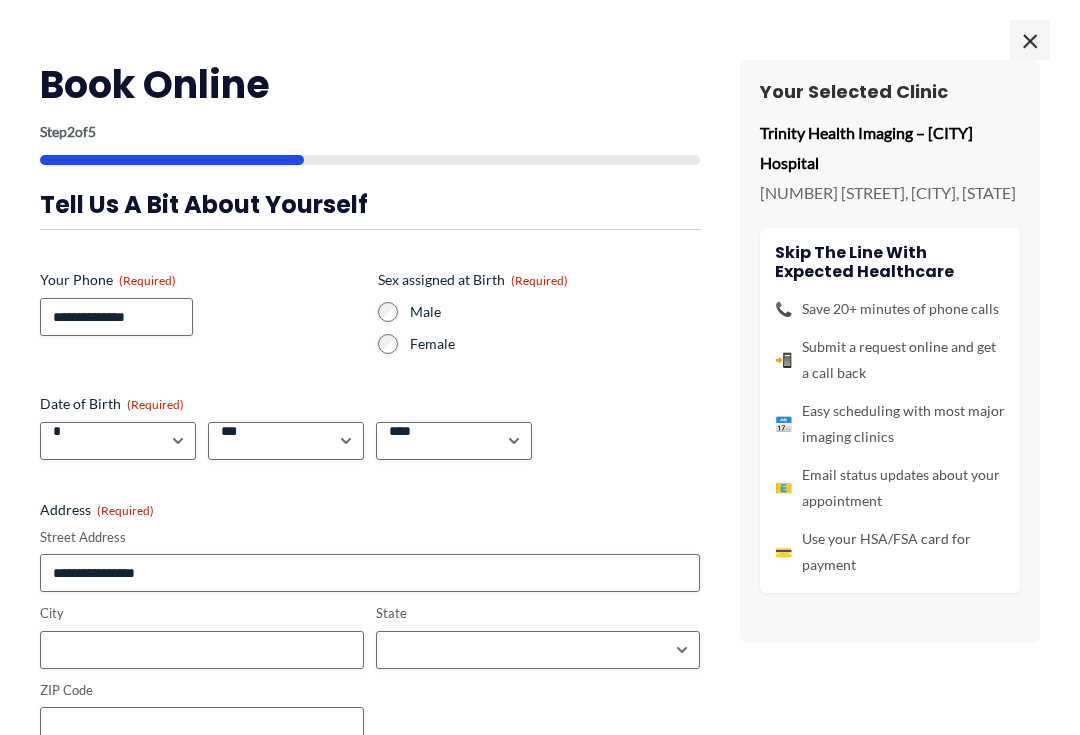 click on "*** * * * * * * * * * ** ** ** ** ** ** ** ** ** ** ** ** ** ** ** ** ** ** ** ** ** **" at bounding box center (286, 441) 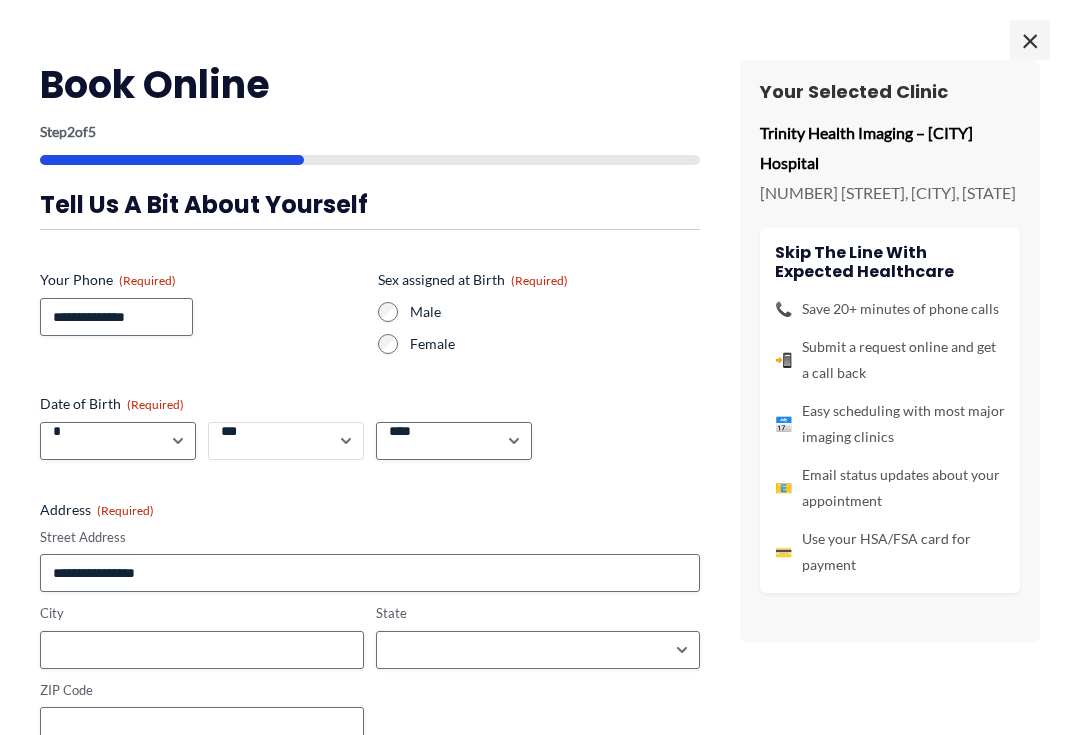 select on "**" 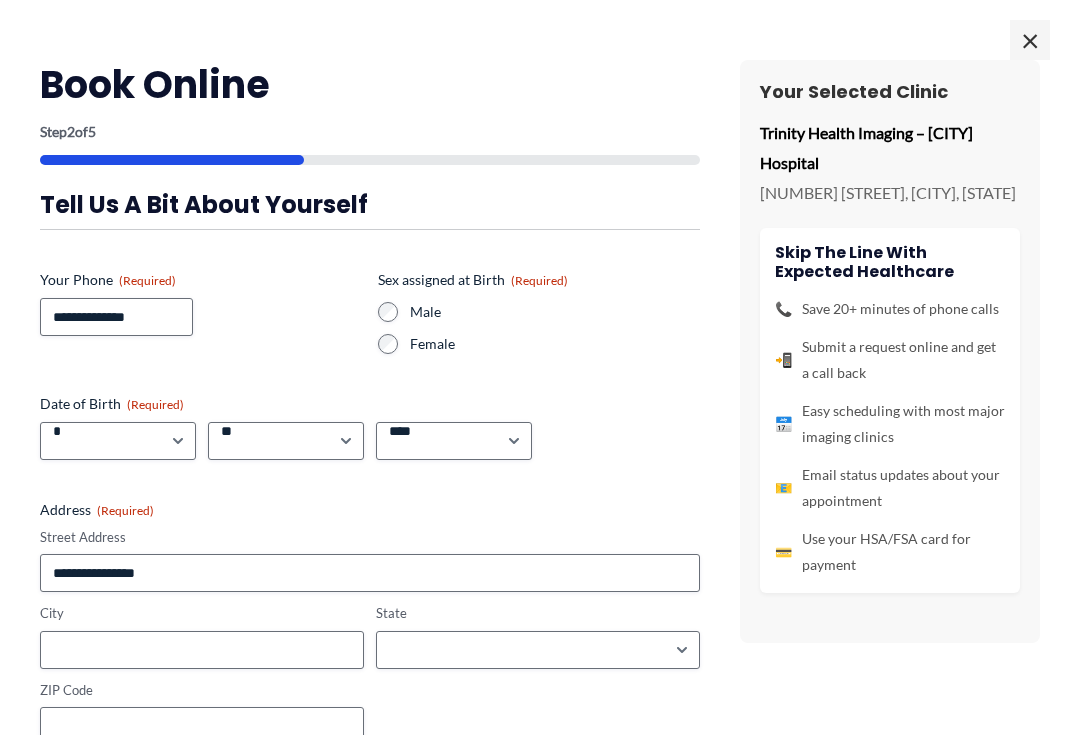 click on "**** **** **** **** **** **** **** **** **** **** **** **** **** **** **** **** **** **** **** **** **** **** **** **** **** **** **** **** **** **** **** **** **** **** **** **** **** **** **** **** **** **** **** **** **** **** **** **** **** **** **** **** **** **** **** **** **** **** **** **** **** **** **** **** **** **** **** **** **** **** **** **** **** **** **** **** **** **** **** **** **** **** **** **** **** **** **** **** **** **** **** **** **** **** **** **** **** **** **** **** **** **** **** **** **** **** **** ****" at bounding box center (454, 441) 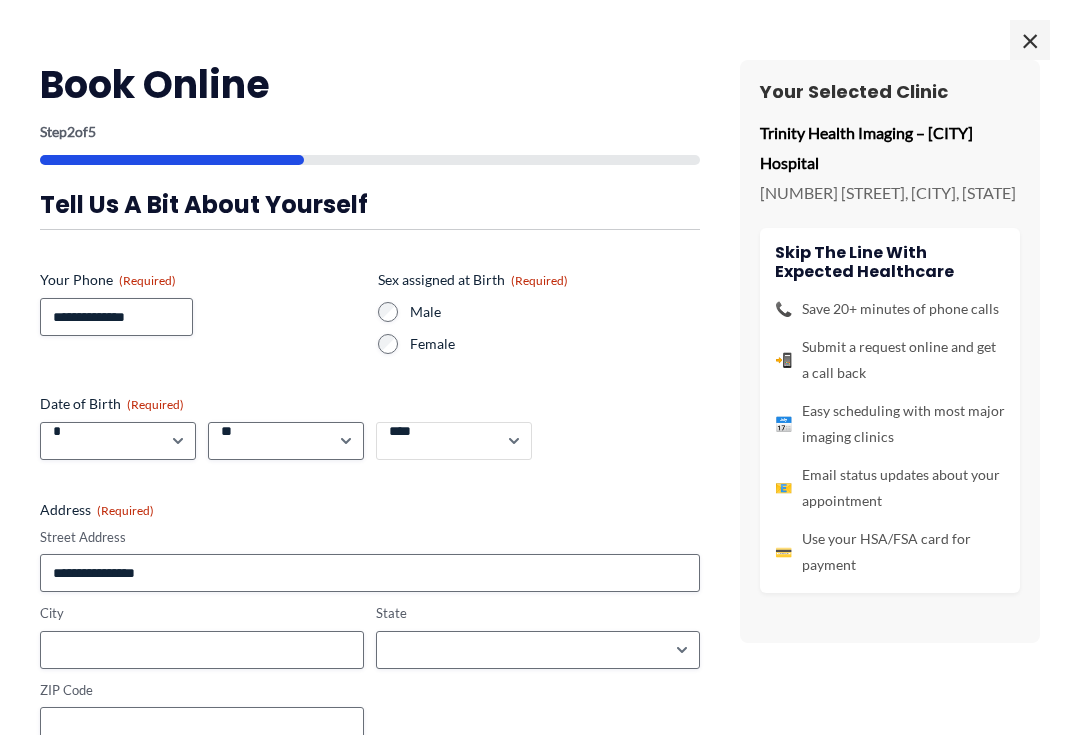 select on "****" 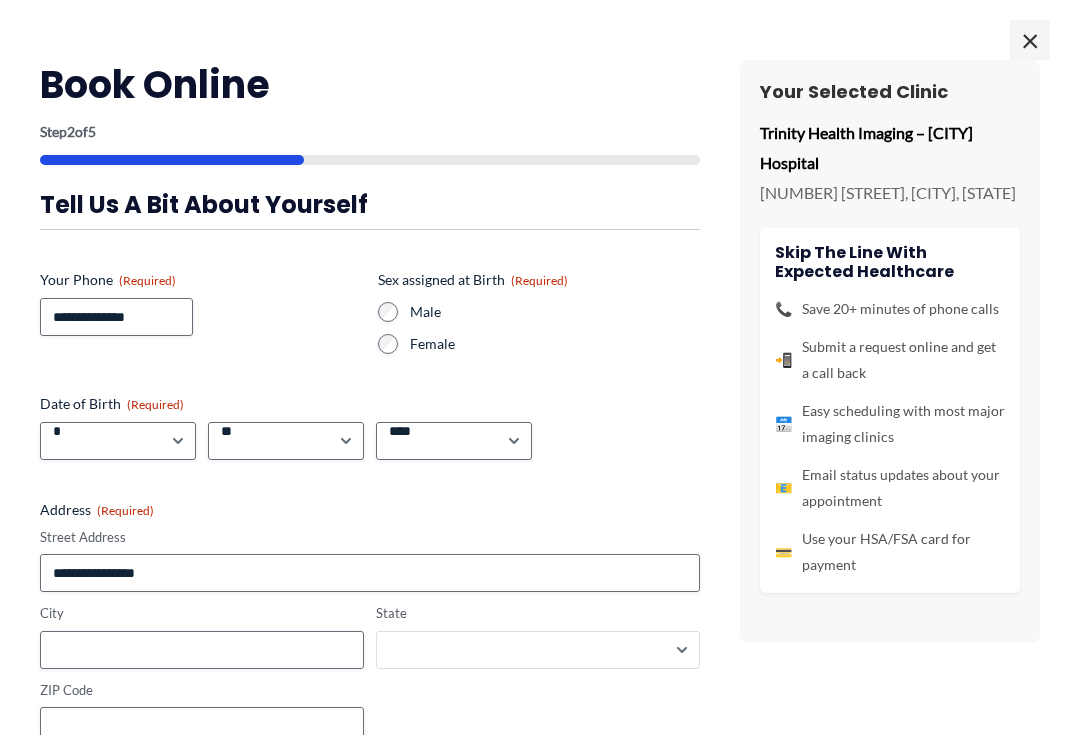 click on "**********" at bounding box center [538, 650] 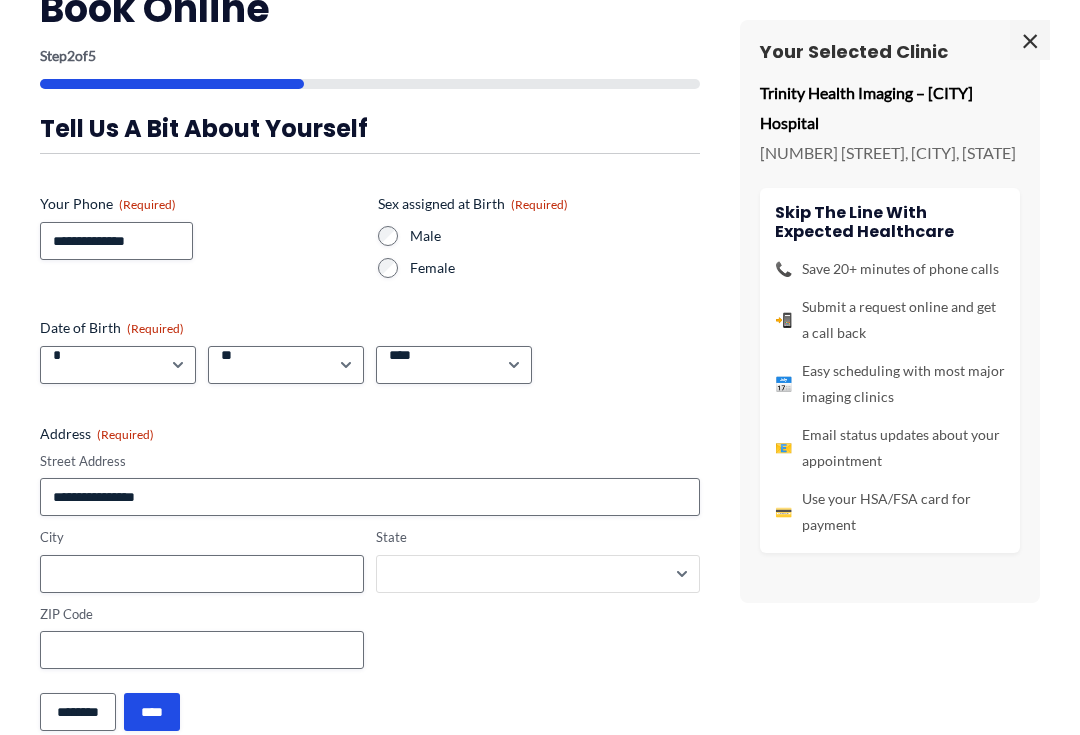 scroll, scrollTop: 74, scrollLeft: 0, axis: vertical 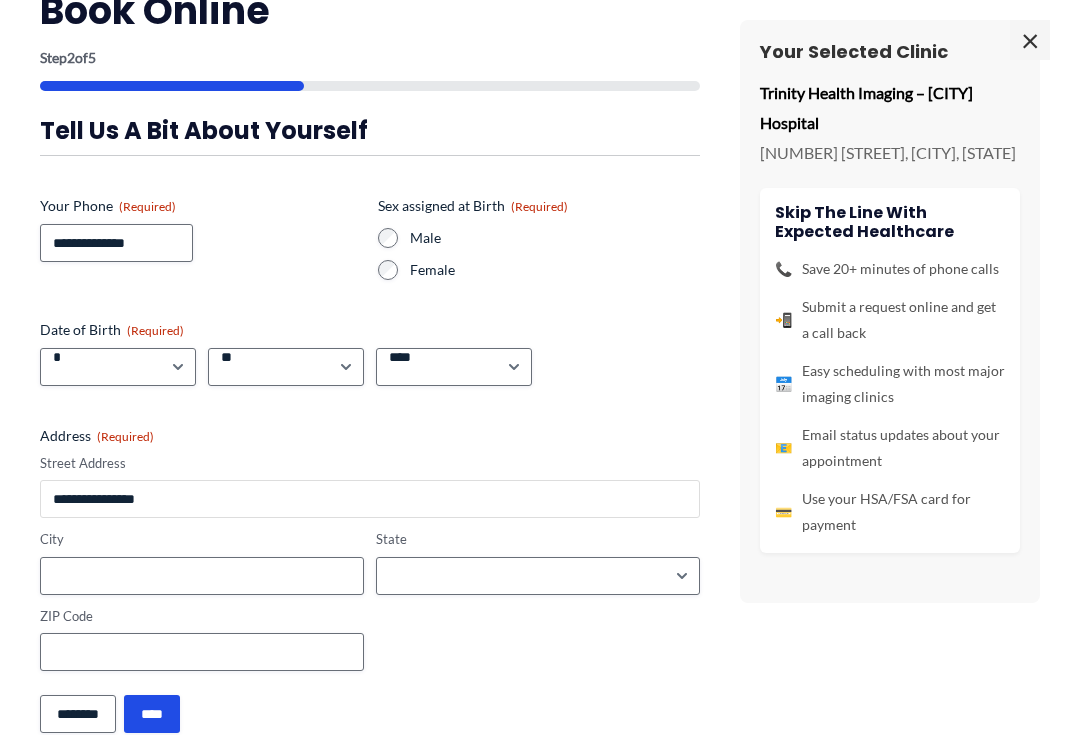 click on "Street Address" at bounding box center [370, 499] 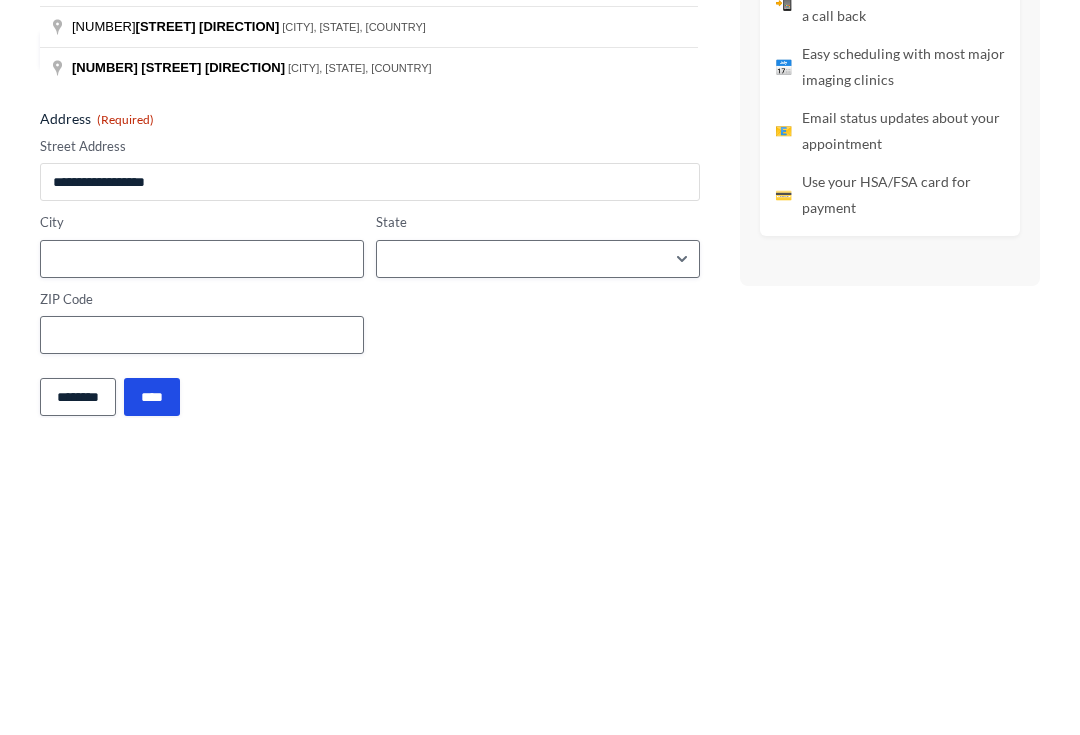 type on "**********" 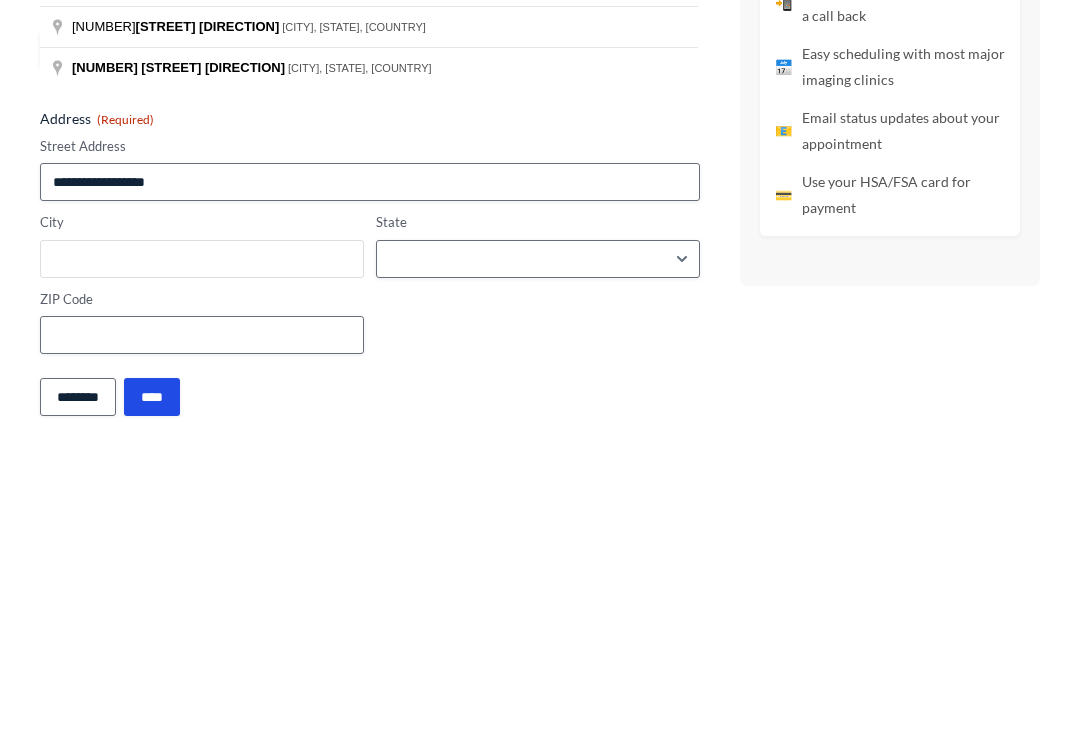 click on "City" at bounding box center [202, 576] 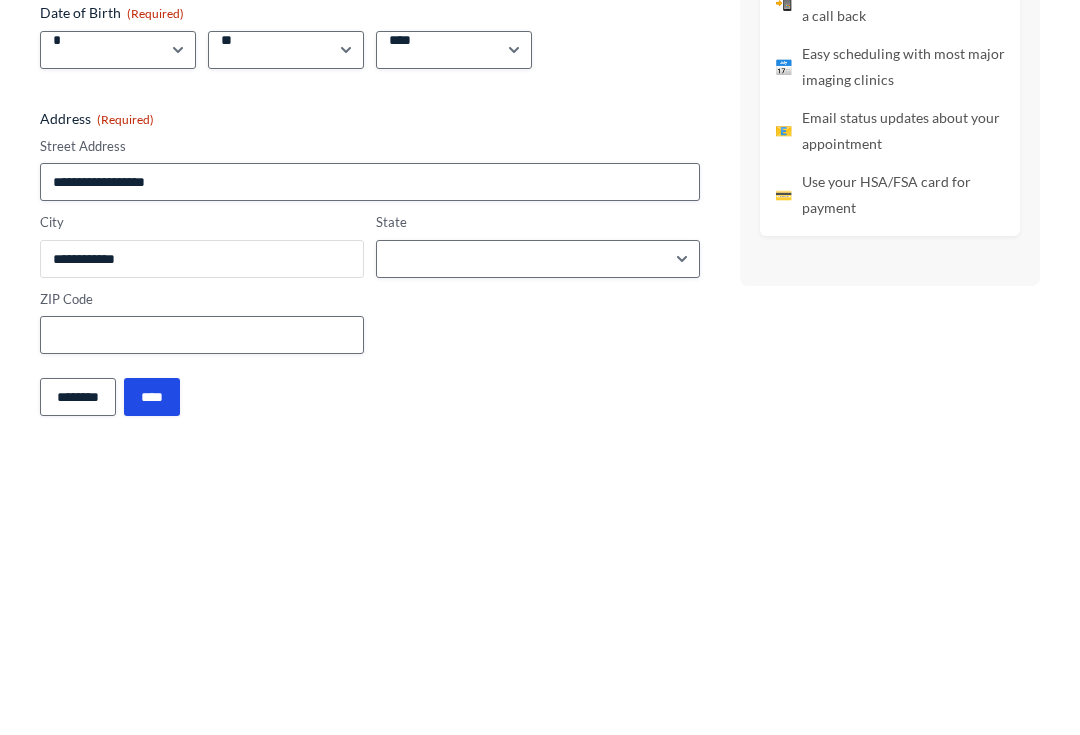 type on "**********" 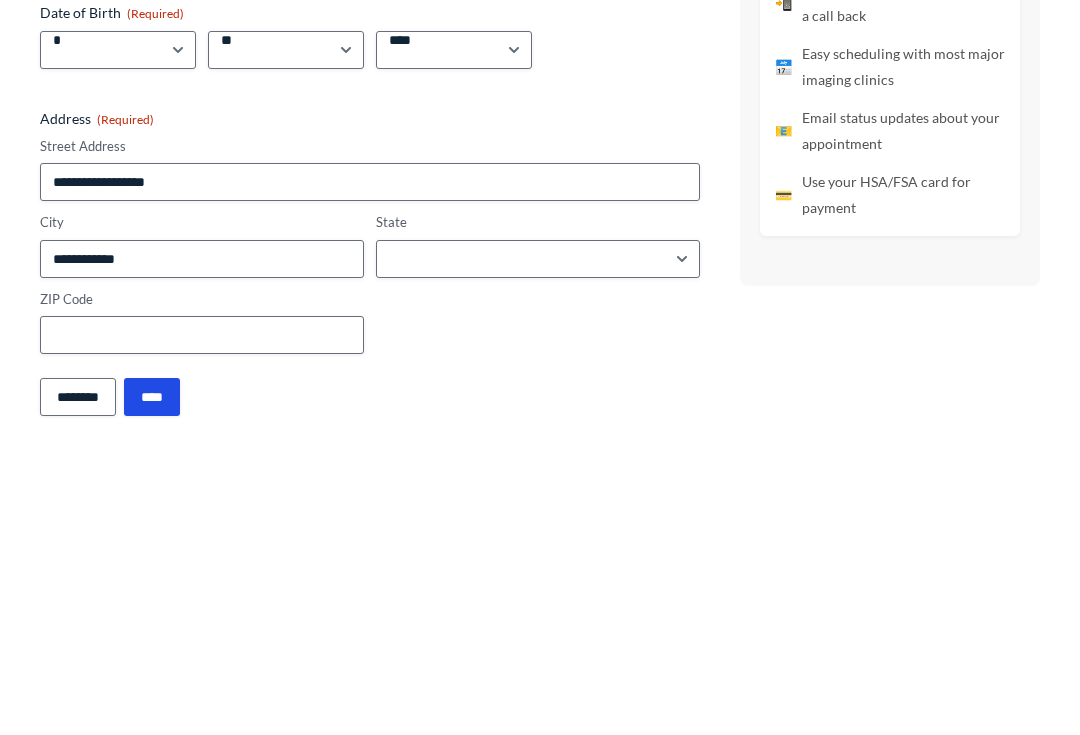 click on "**********" at bounding box center (538, 576) 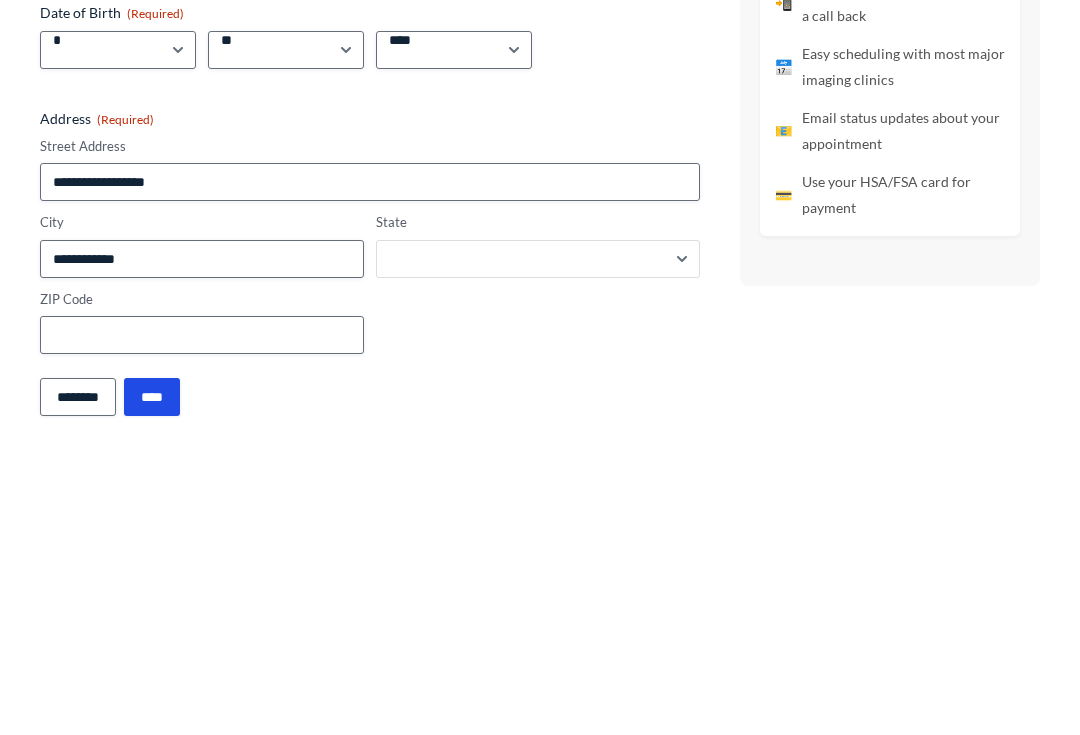 scroll, scrollTop: 808, scrollLeft: 0, axis: vertical 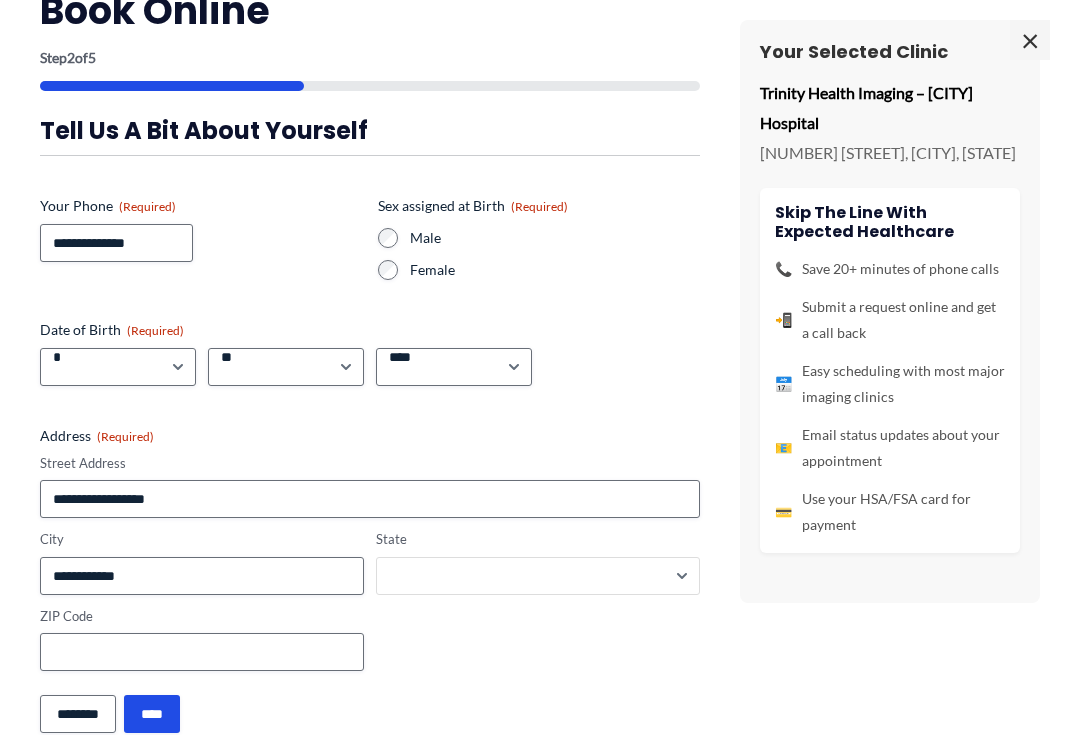 select on "********" 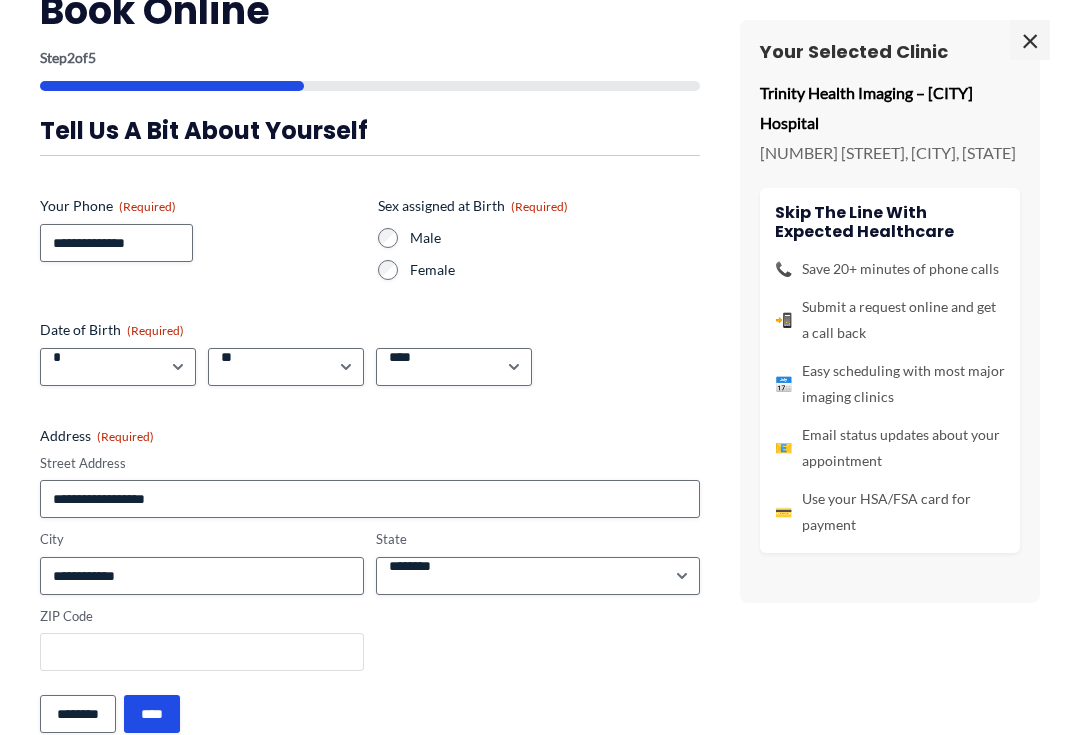 click on "ZIP Code" at bounding box center [202, 652] 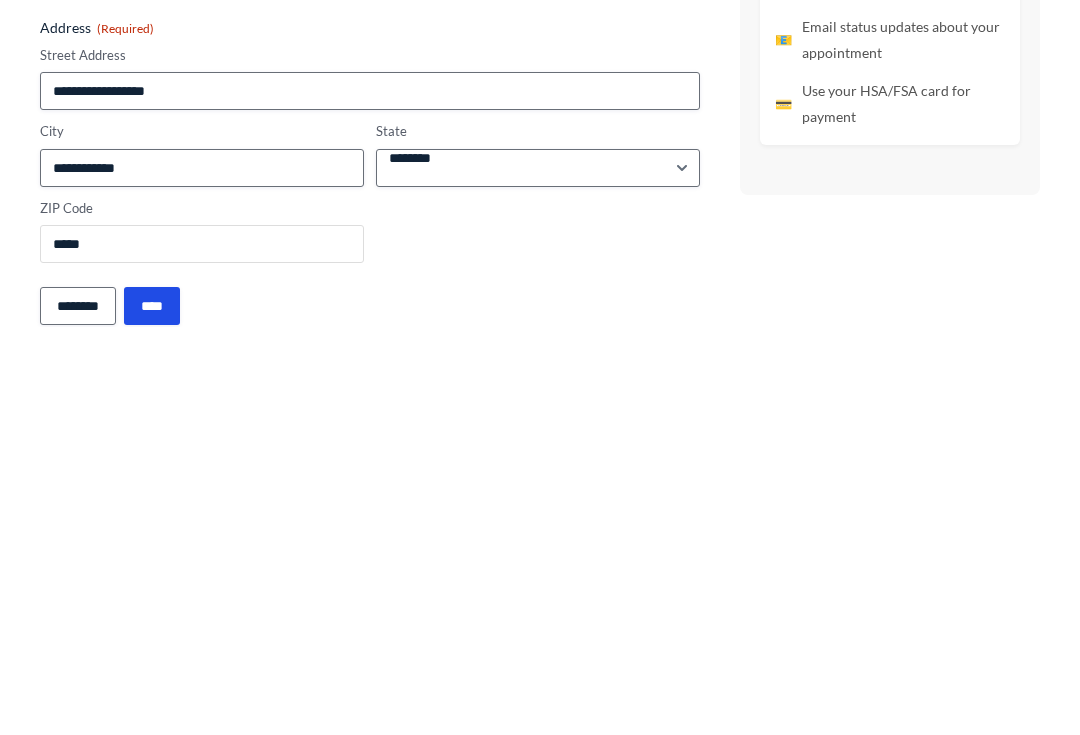 type on "*****" 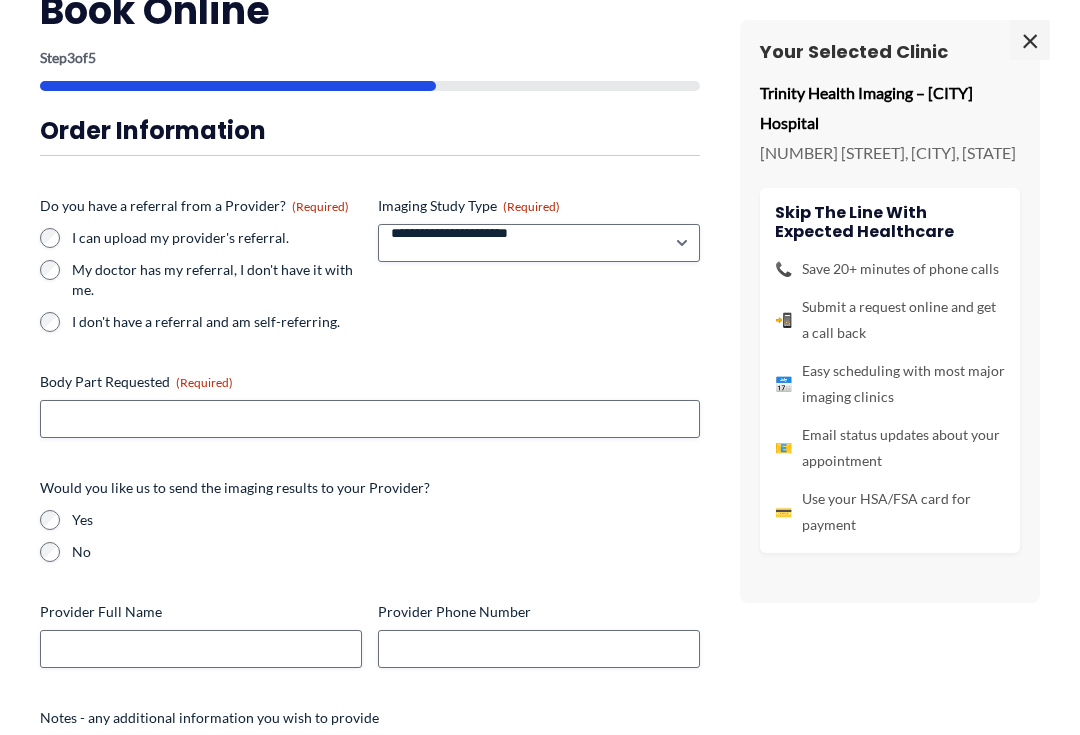 scroll, scrollTop: 1373, scrollLeft: 0, axis: vertical 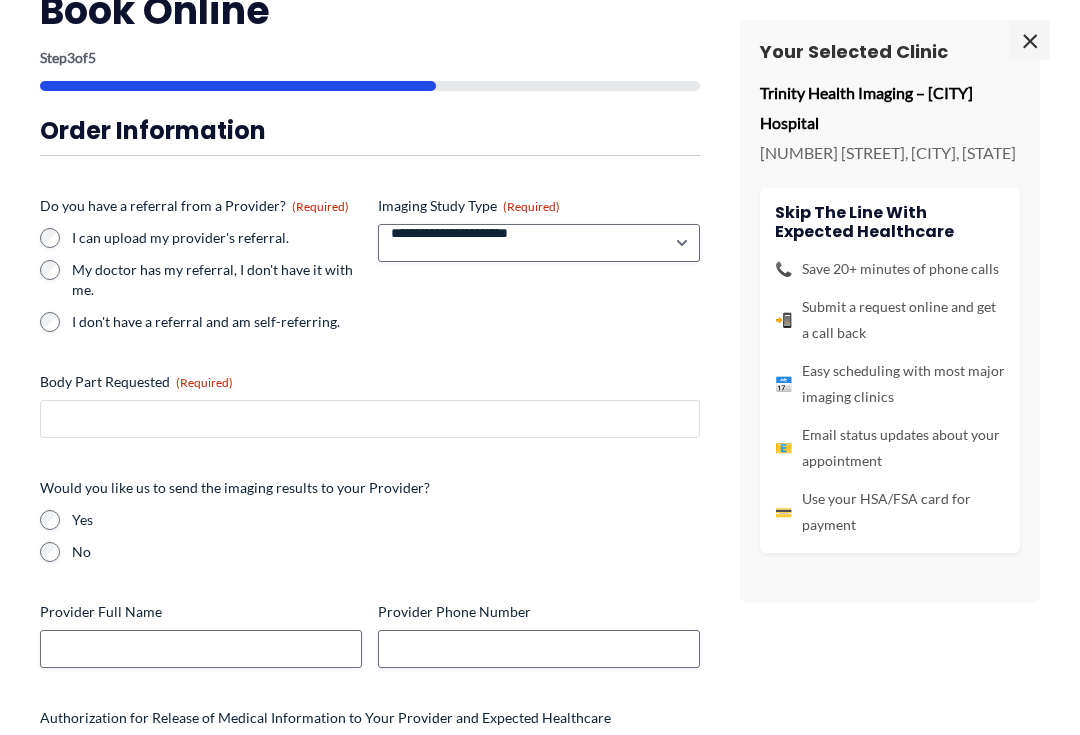 click on "Body Part Requested (Required)" at bounding box center (370, 419) 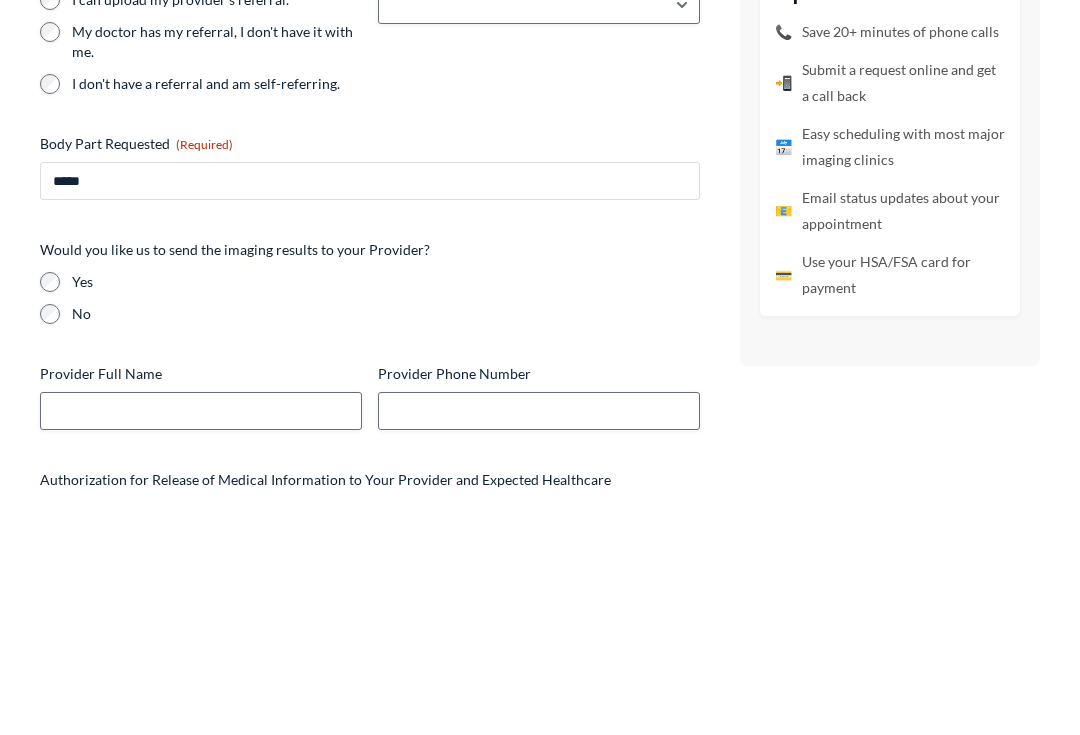 type on "*****" 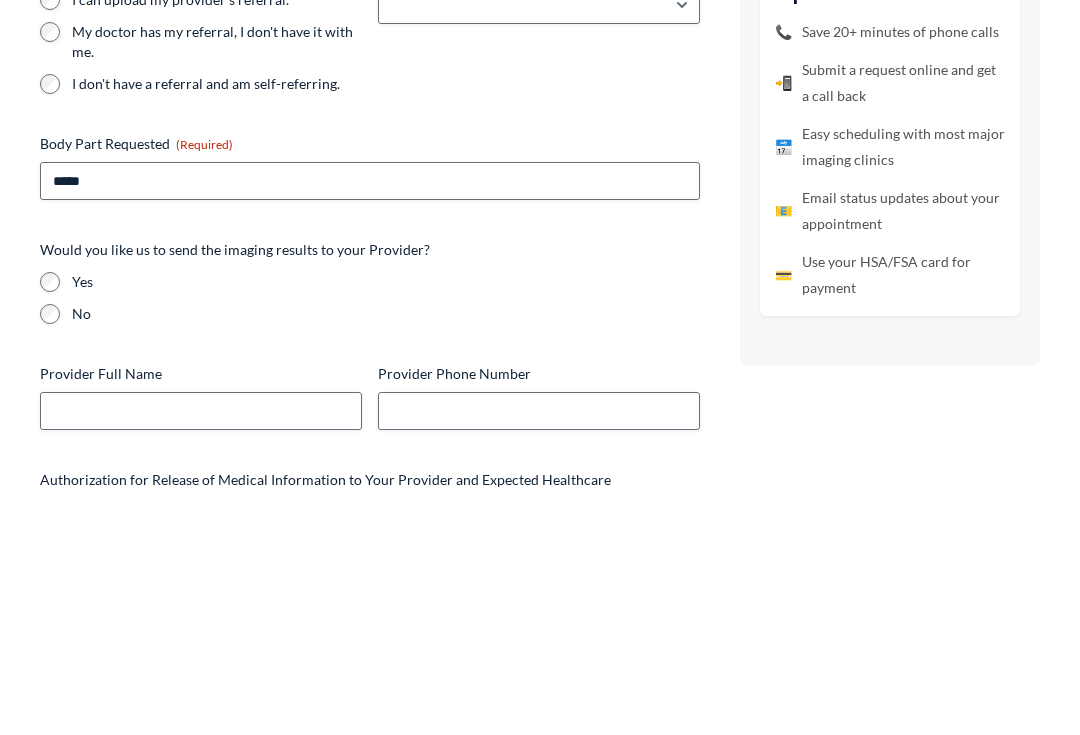 scroll, scrollTop: 1611, scrollLeft: 0, axis: vertical 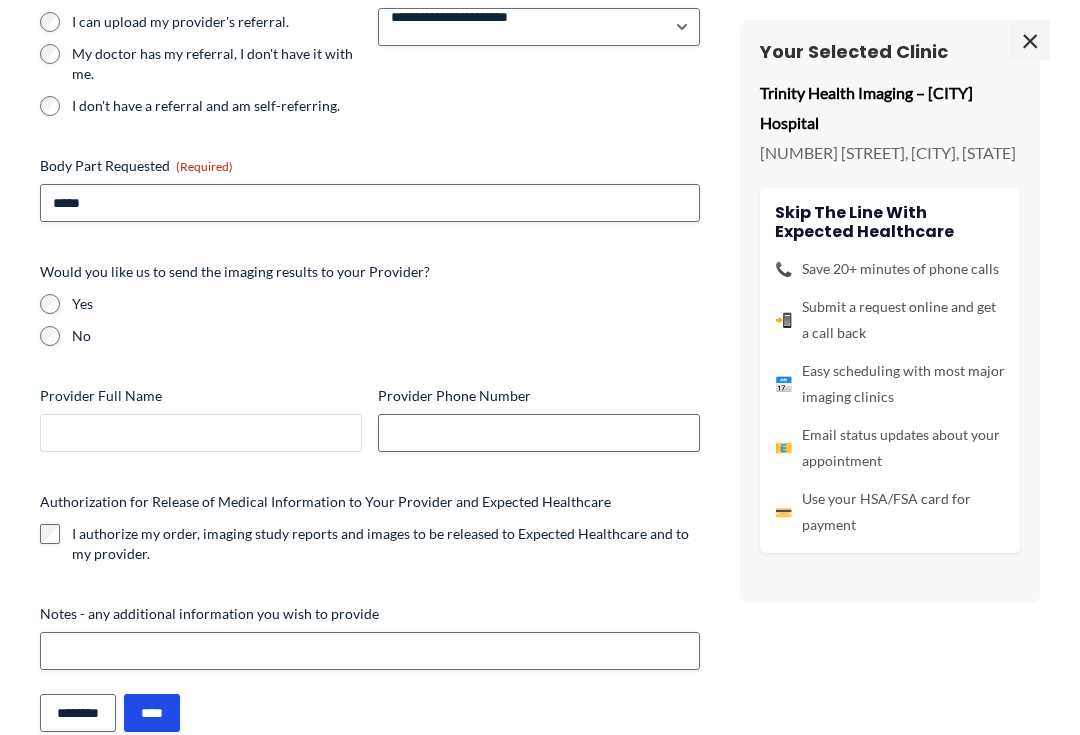 click on "Provider Full Name" at bounding box center [201, 433] 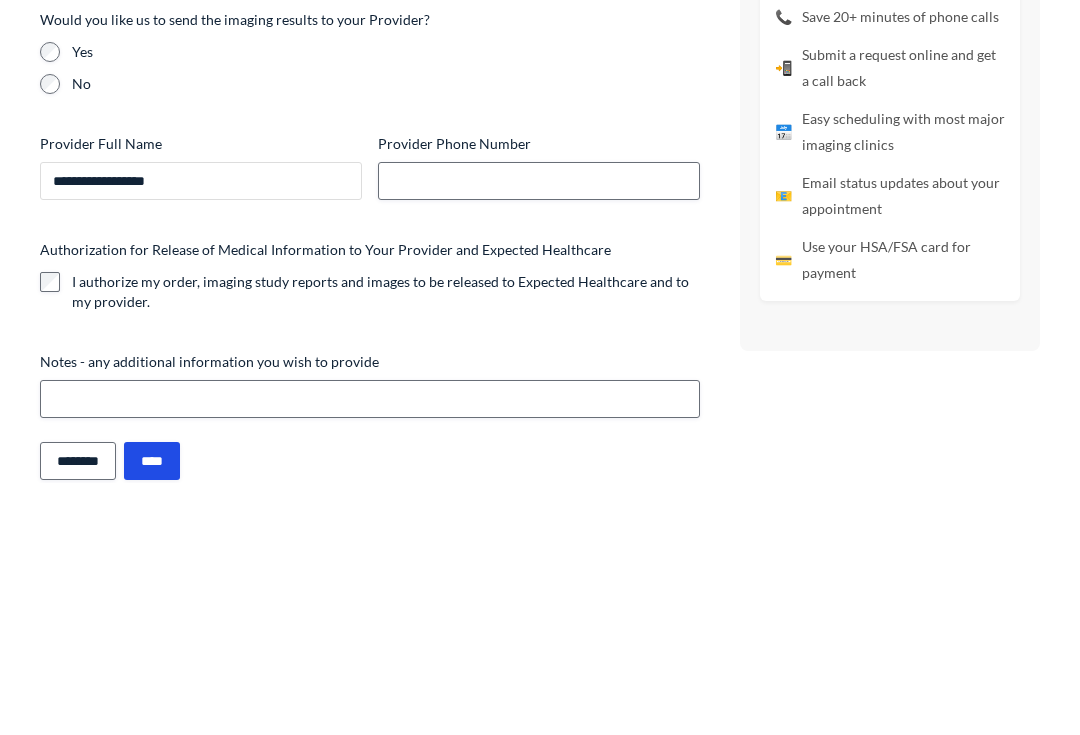 type on "**********" 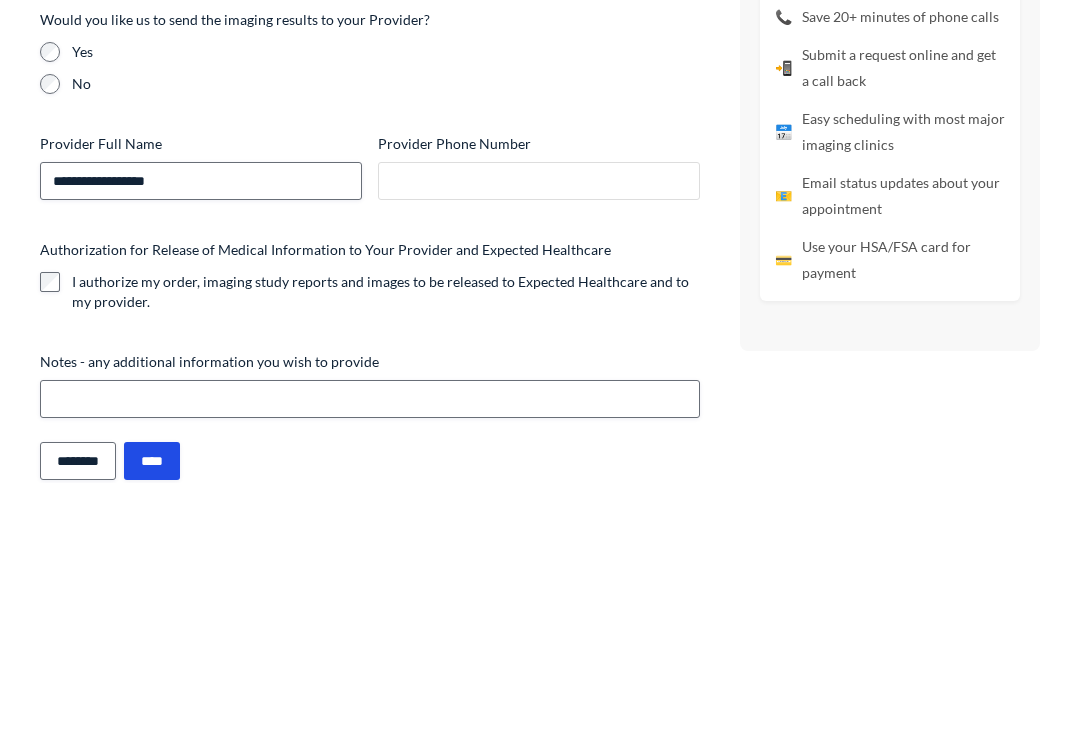 click on "Provider Phone Number" at bounding box center [539, 433] 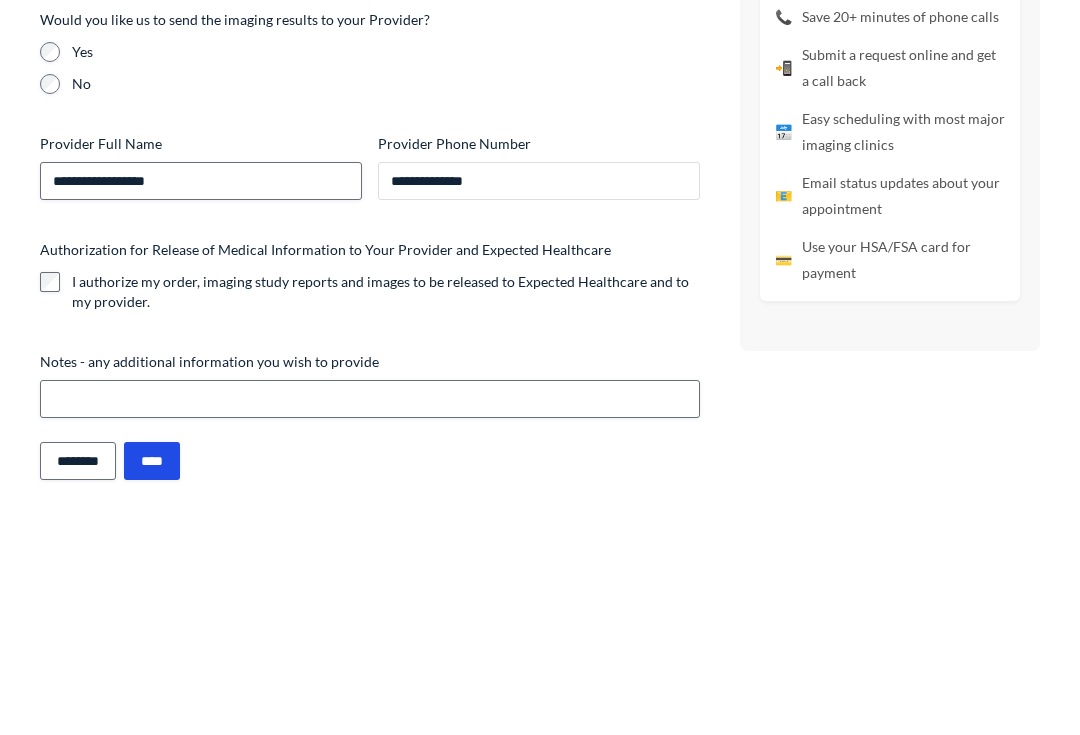 type on "**********" 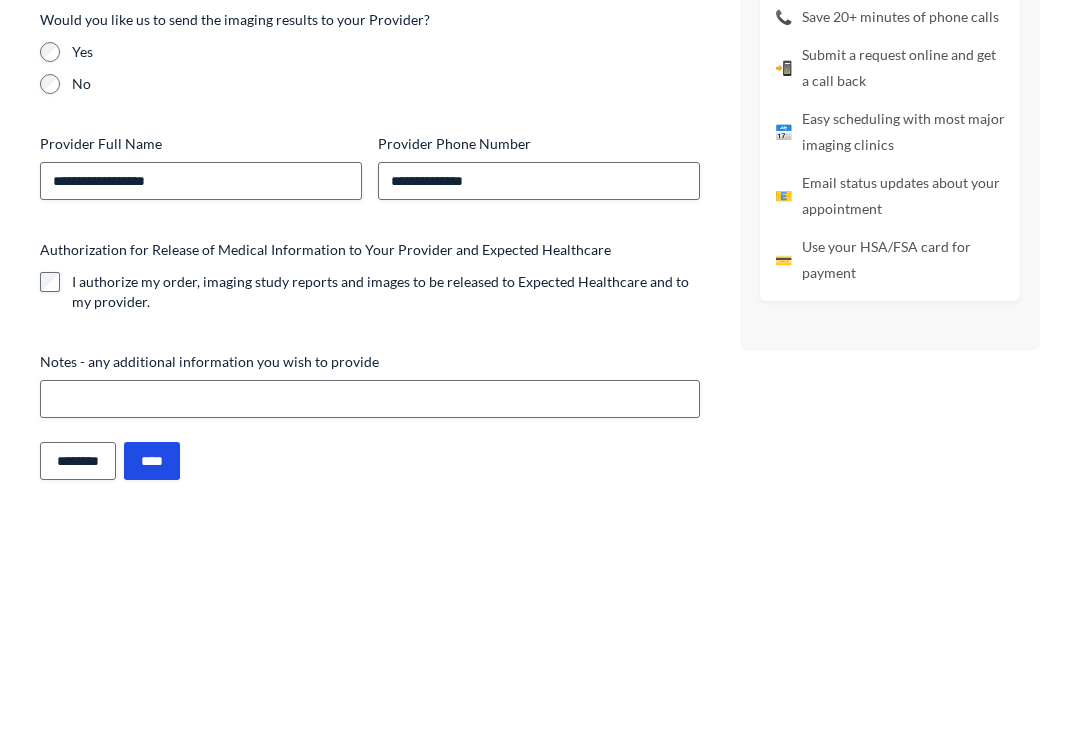 scroll, scrollTop: 1863, scrollLeft: 0, axis: vertical 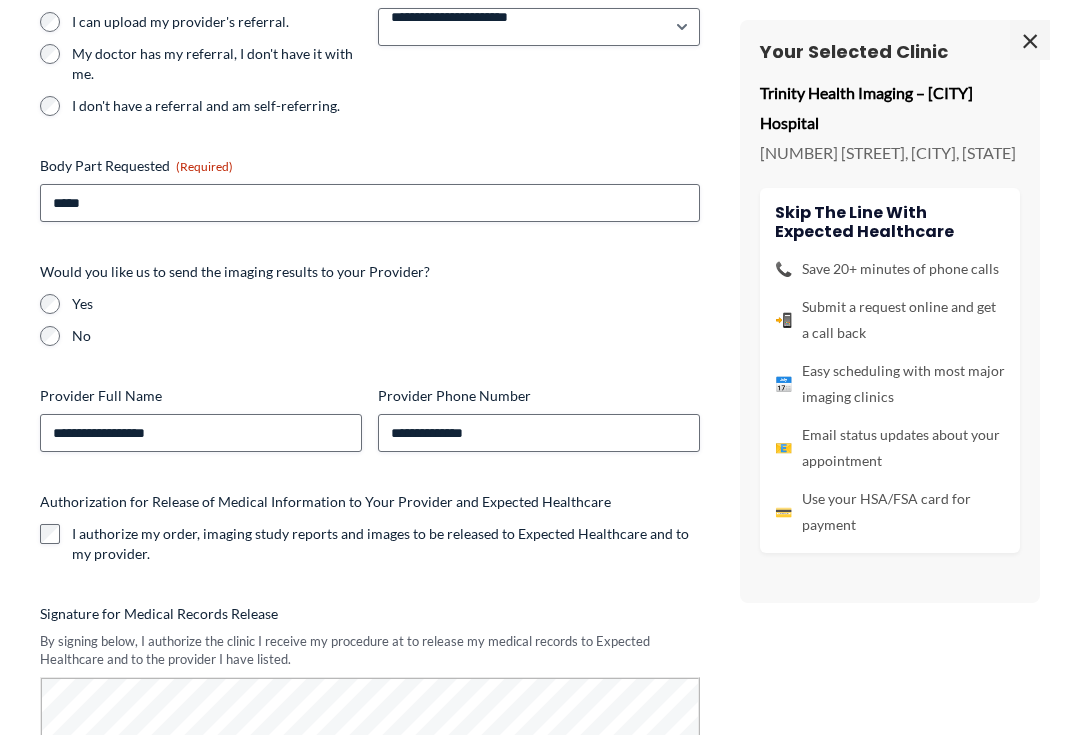 click on "**********" at bounding box center [540, 402] 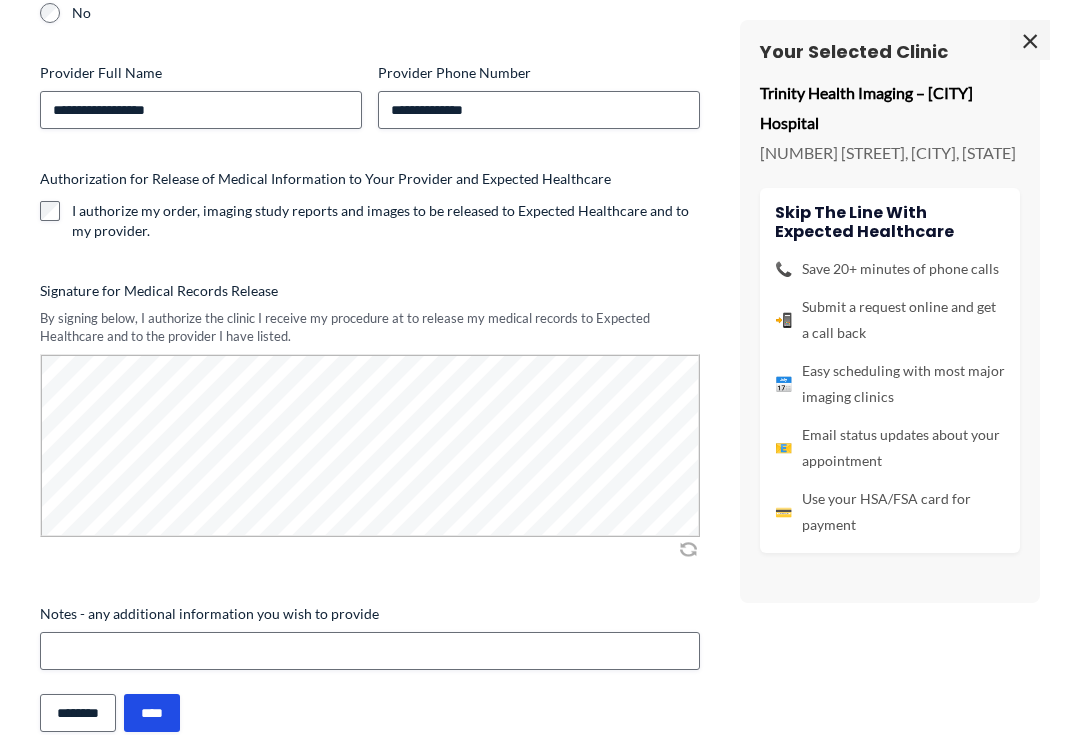 scroll, scrollTop: 612, scrollLeft: 0, axis: vertical 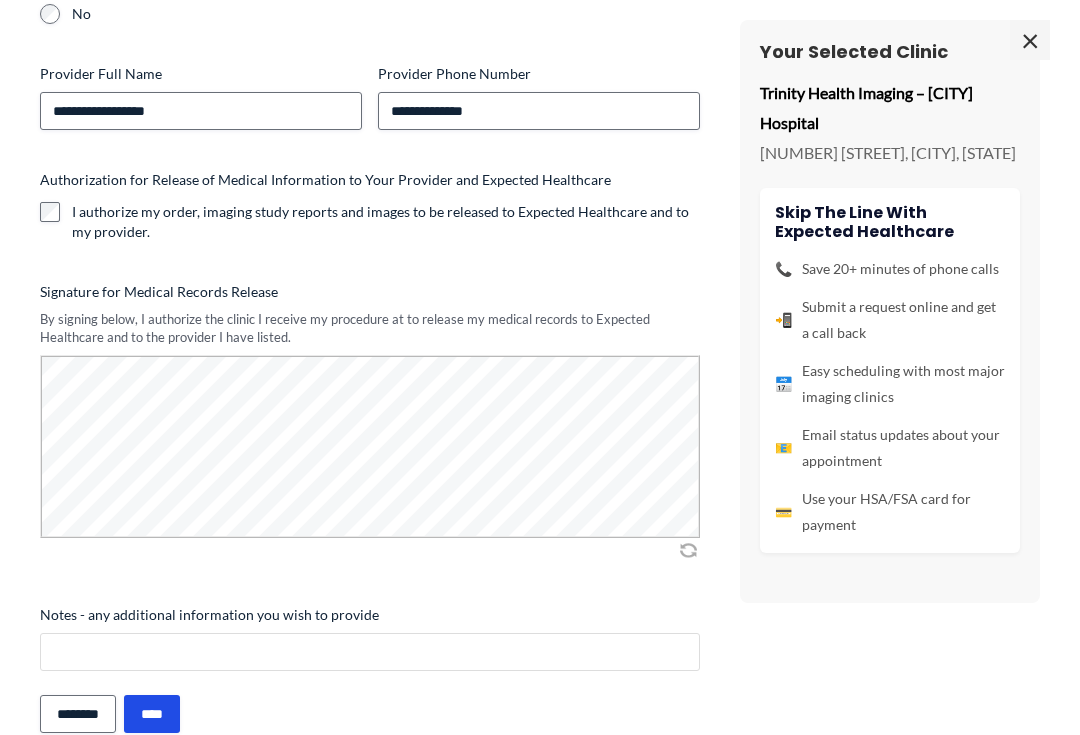 click on "Notes - any additional information you wish to provide" at bounding box center (370, 652) 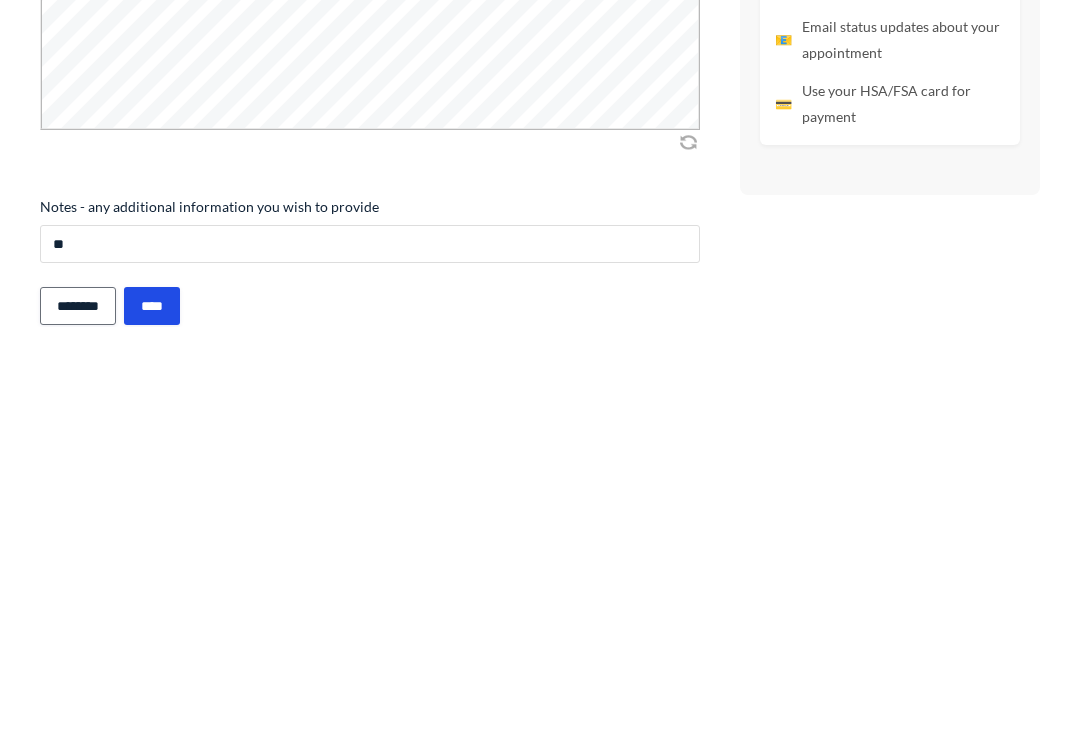 type on "*" 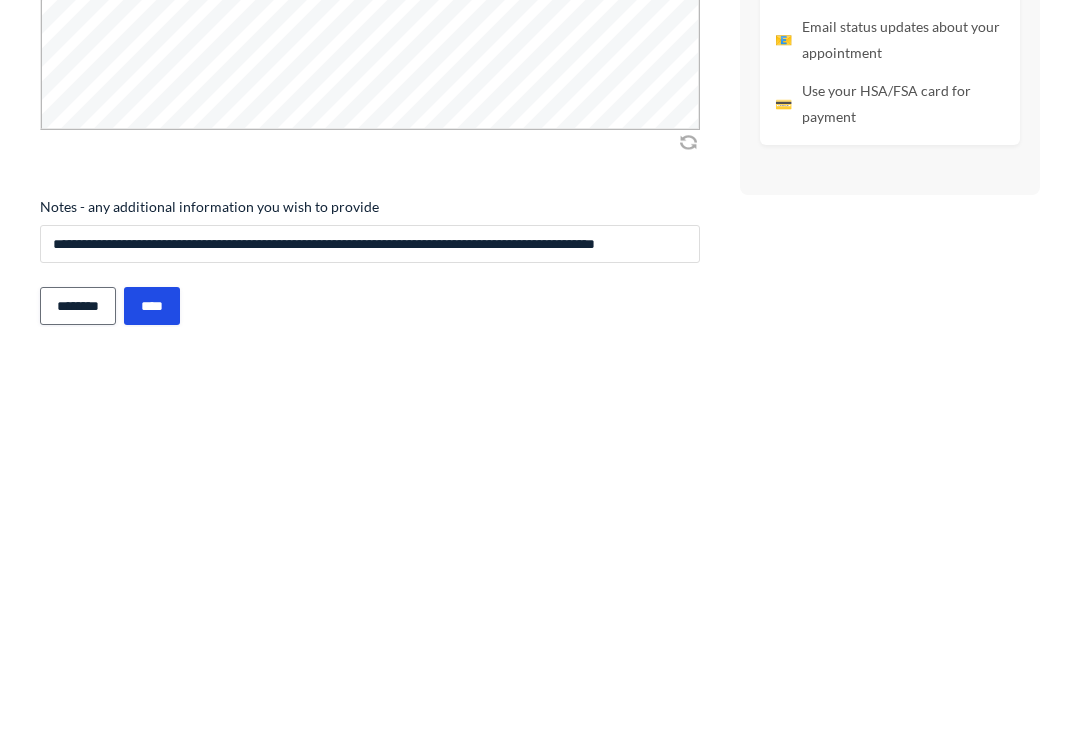 click on "**********" at bounding box center [370, 652] 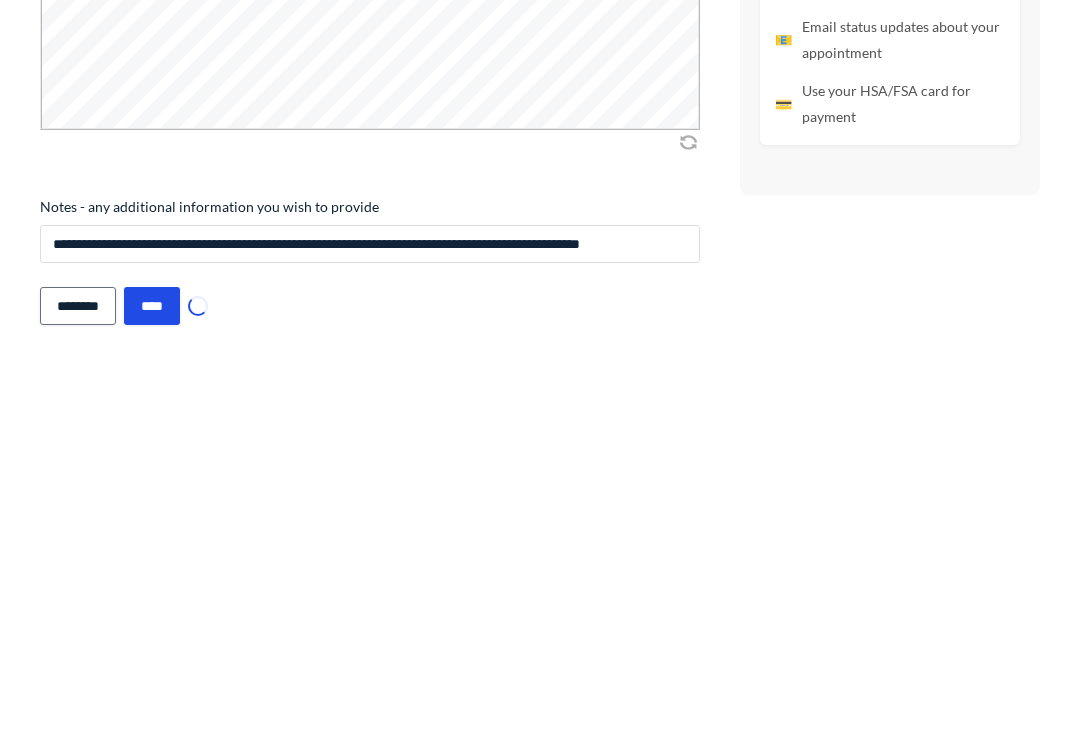 type on "**********" 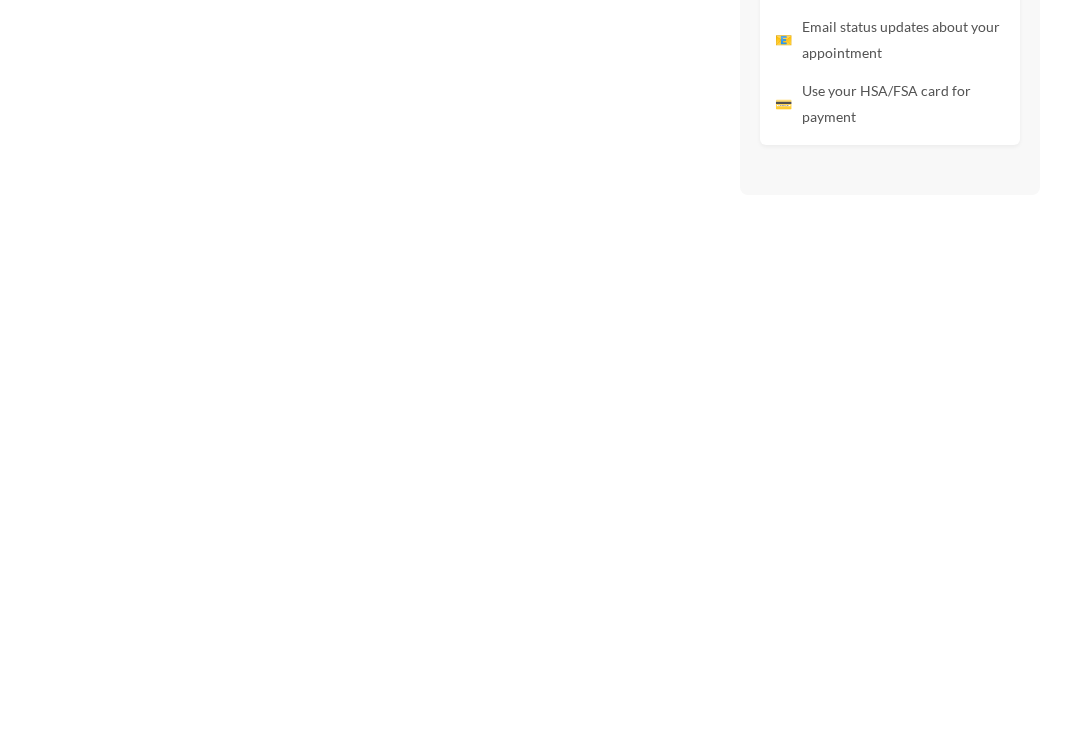 scroll, scrollTop: 1772, scrollLeft: 0, axis: vertical 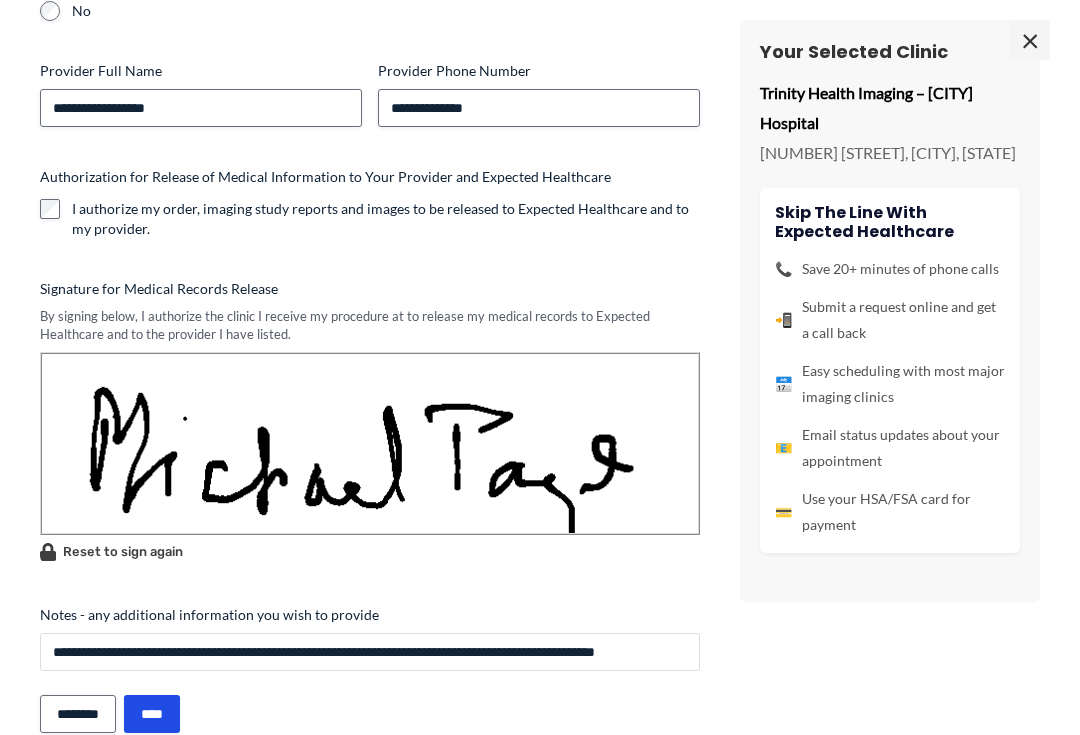 click on "**********" at bounding box center [370, 652] 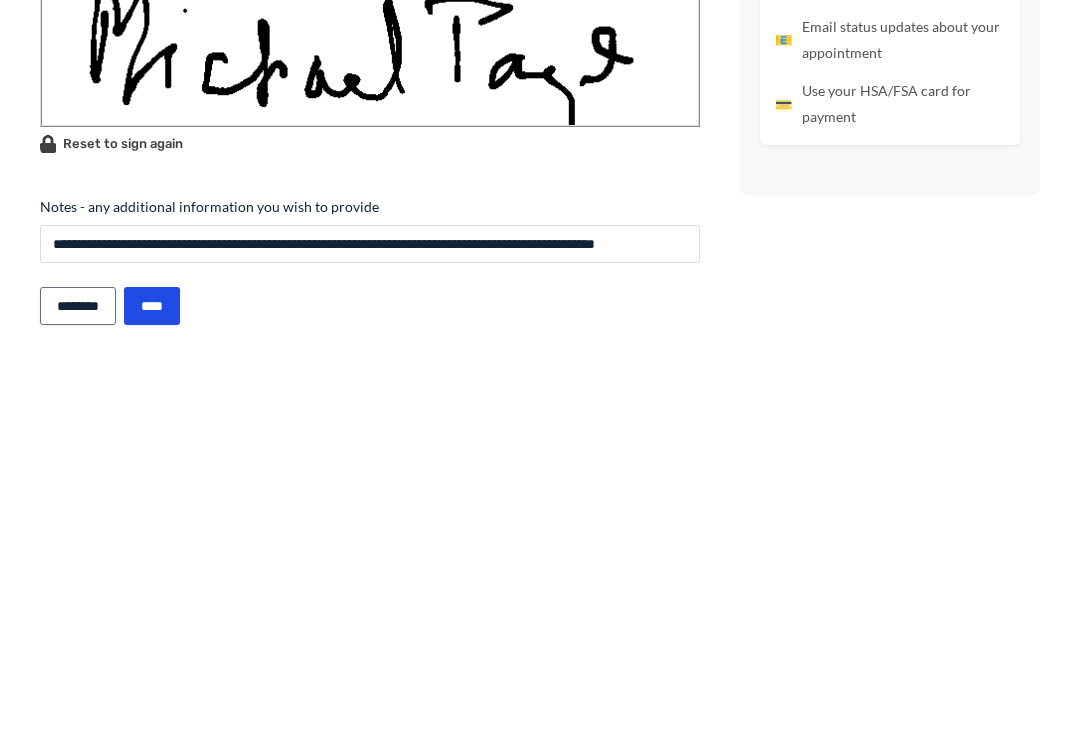 click on "**********" at bounding box center [370, 652] 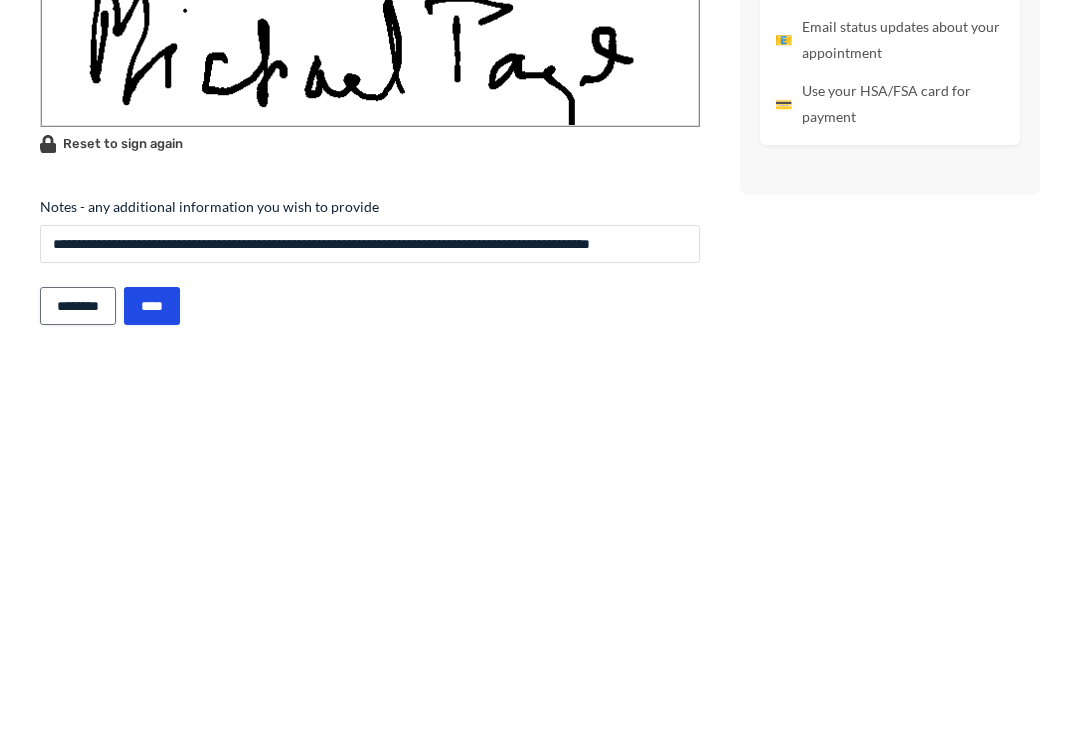 click on "**********" at bounding box center (370, 652) 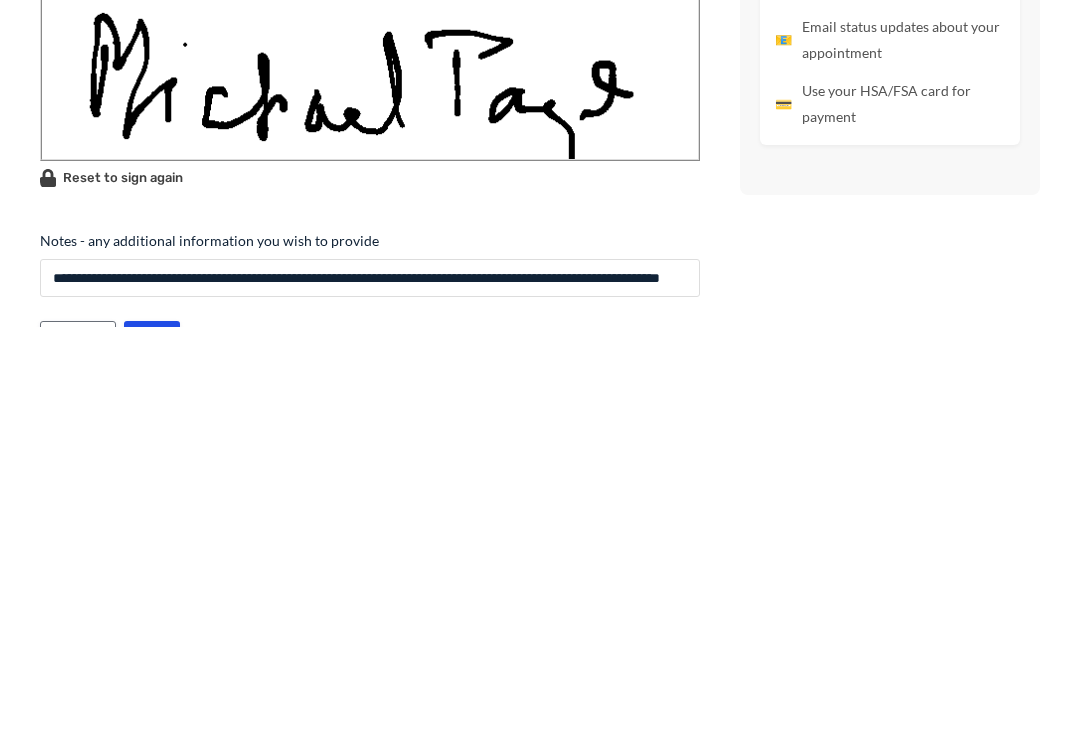 scroll, scrollTop: 673, scrollLeft: 0, axis: vertical 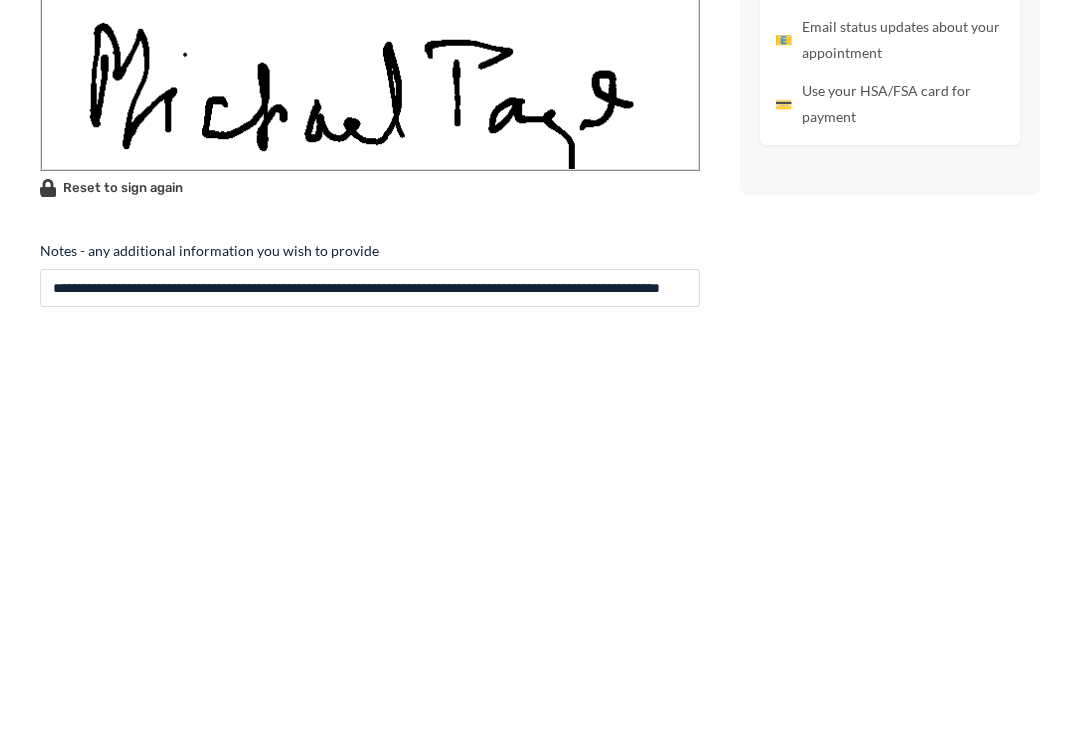 click on "**********" at bounding box center [370, 696] 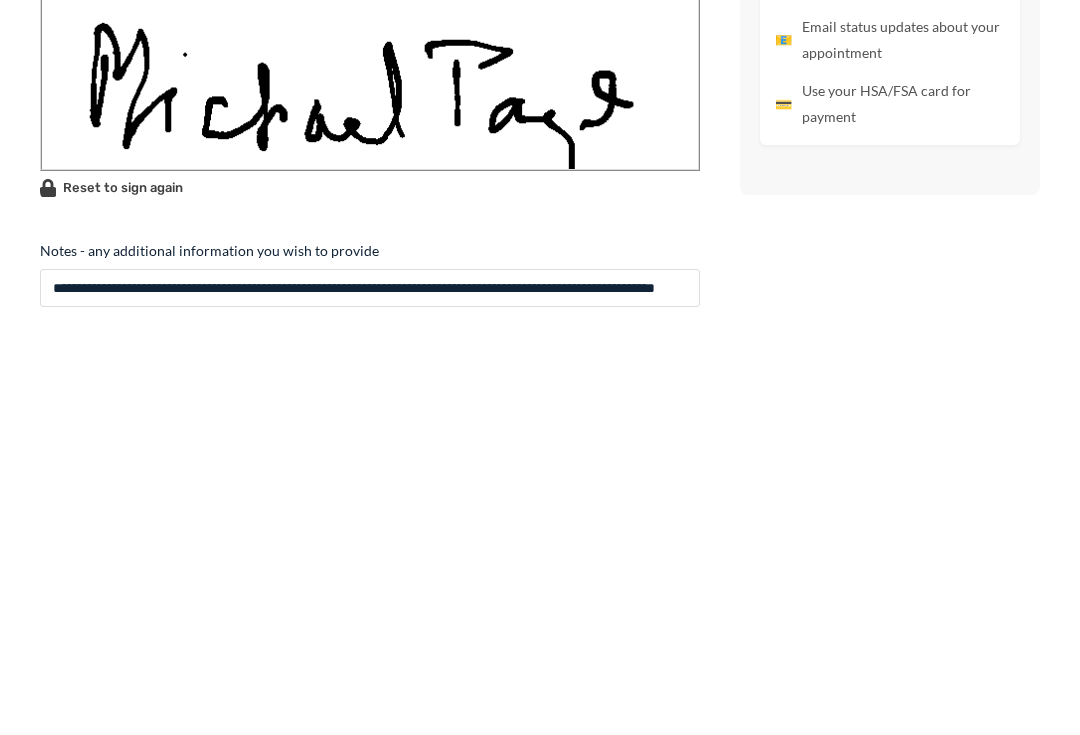 type on "**********" 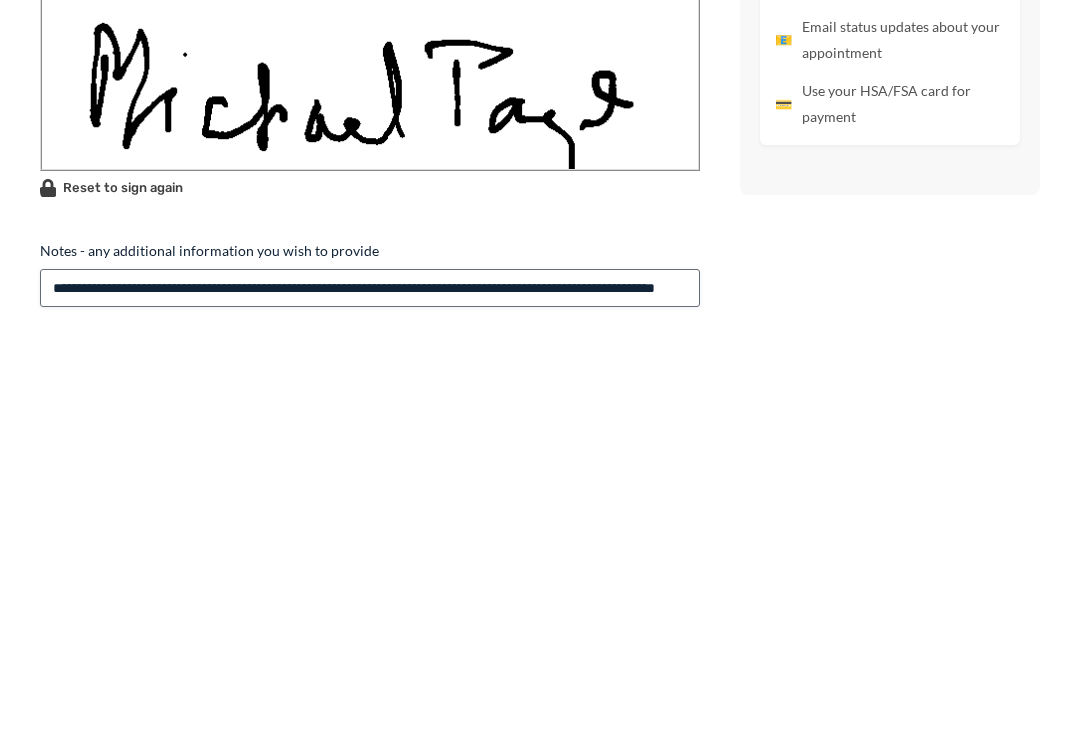 click on "****" at bounding box center [152, 758] 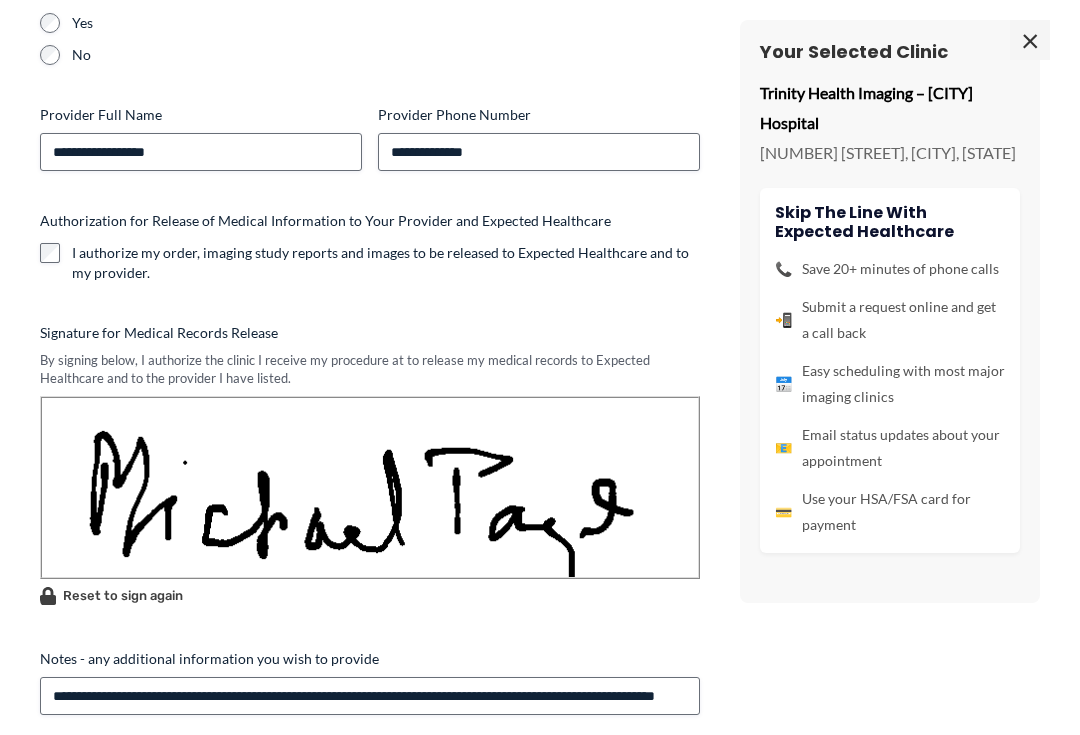 scroll, scrollTop: 1578, scrollLeft: 0, axis: vertical 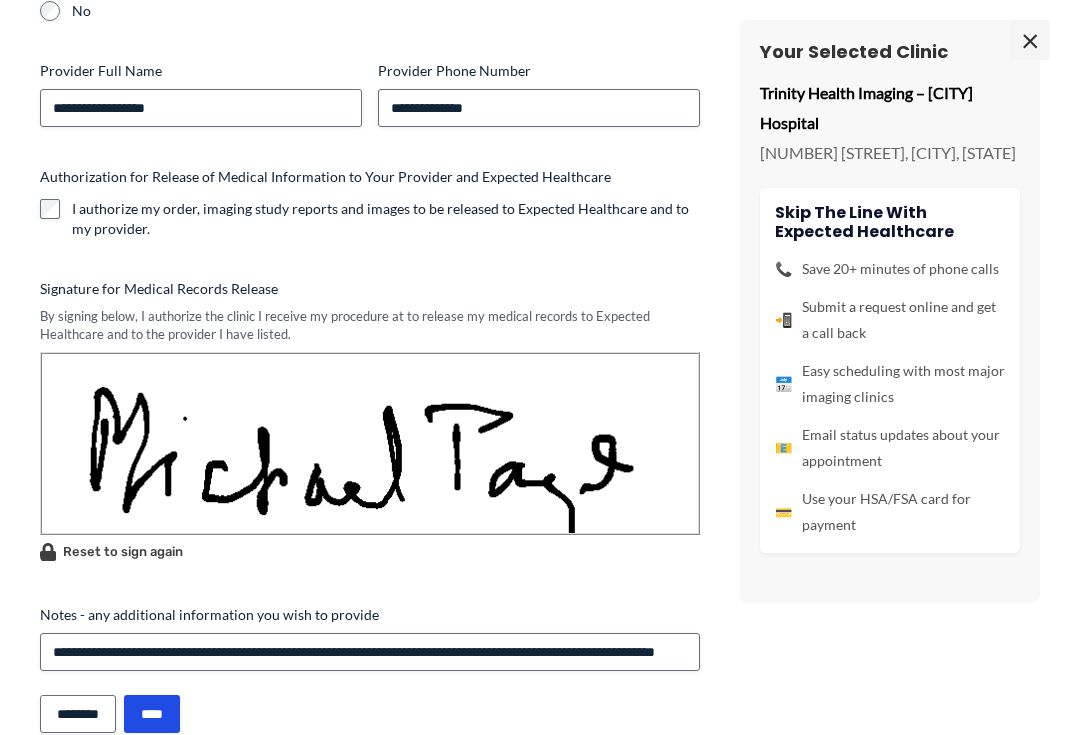 click on "****" at bounding box center (152, 714) 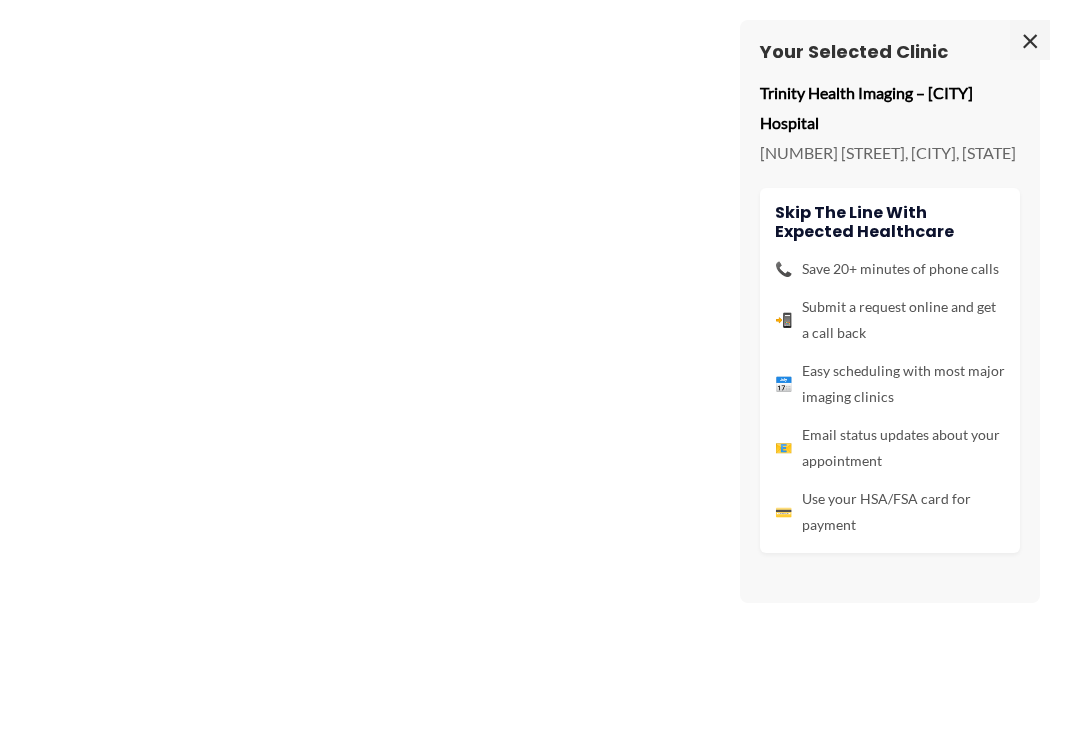 scroll, scrollTop: 880, scrollLeft: 0, axis: vertical 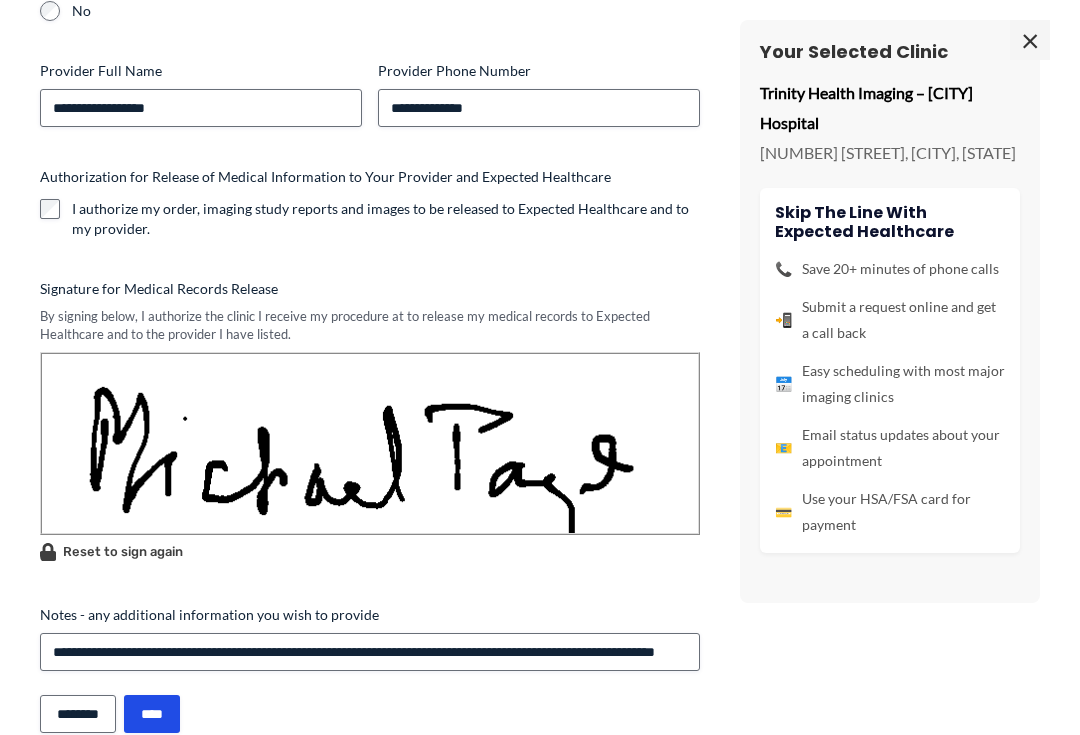 click on "****" at bounding box center [152, 714] 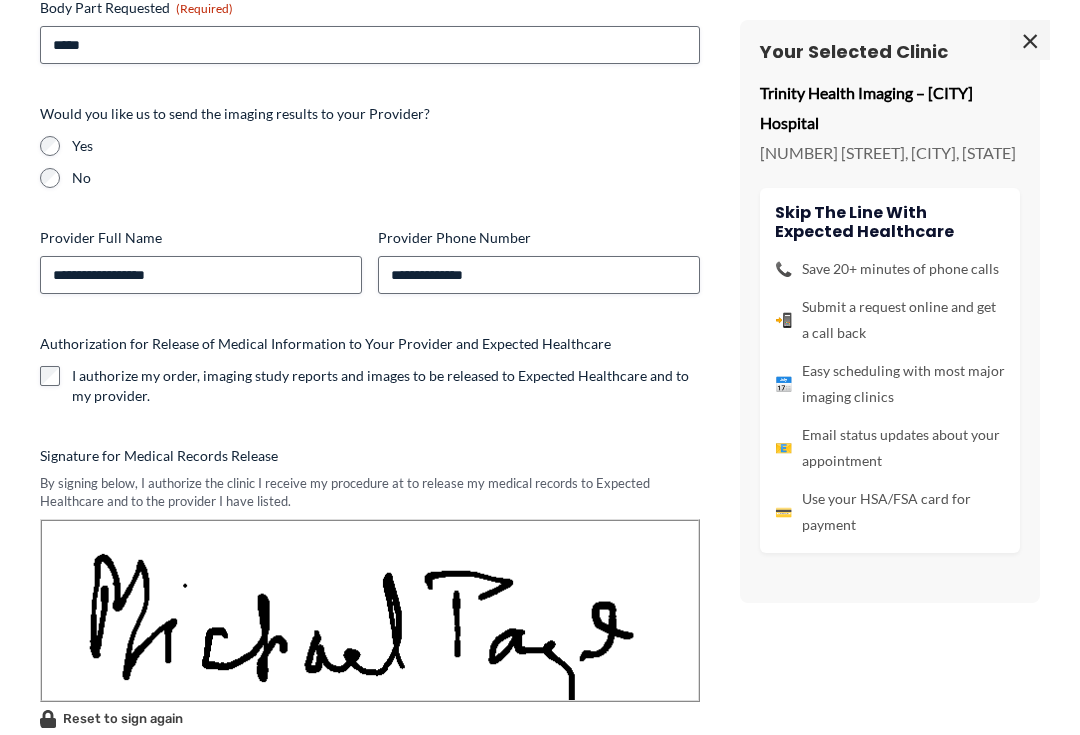 scroll, scrollTop: 0, scrollLeft: 0, axis: both 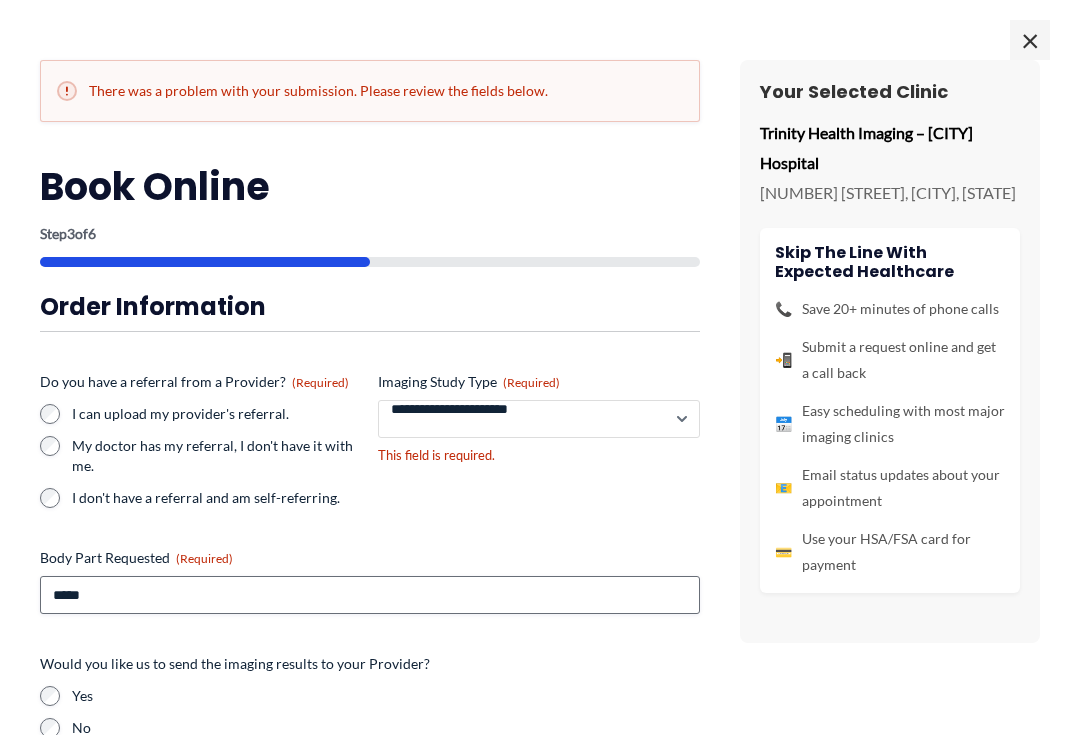 click on "**********" at bounding box center (539, 419) 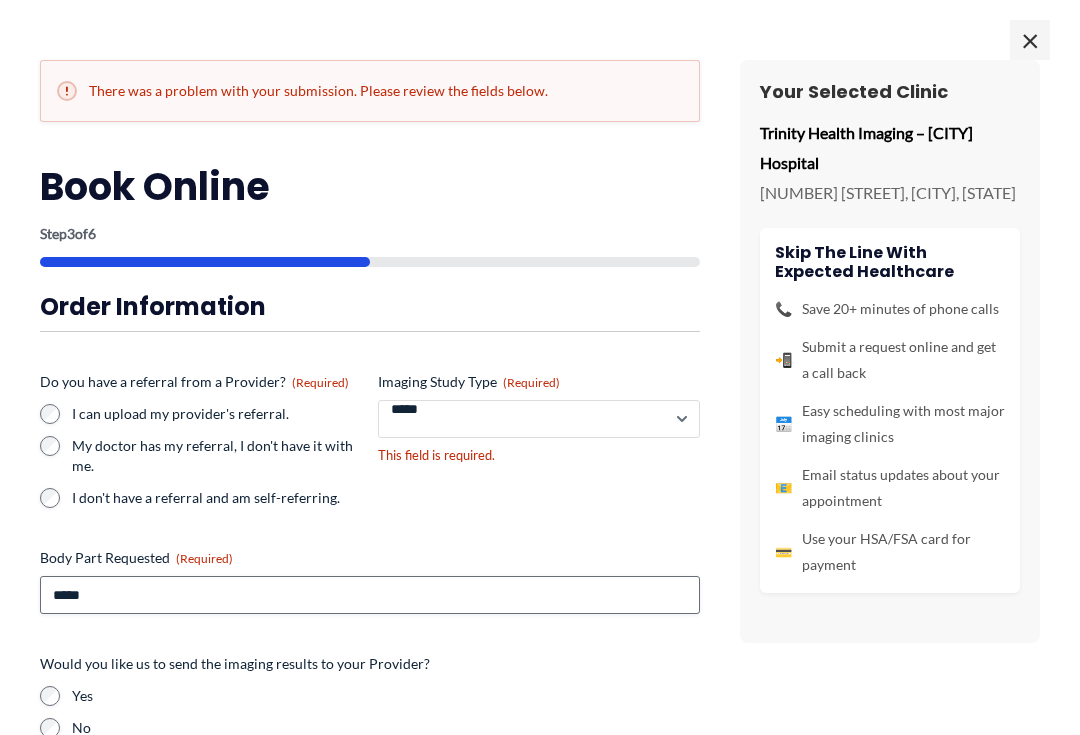 click on "**********" at bounding box center [539, 419] 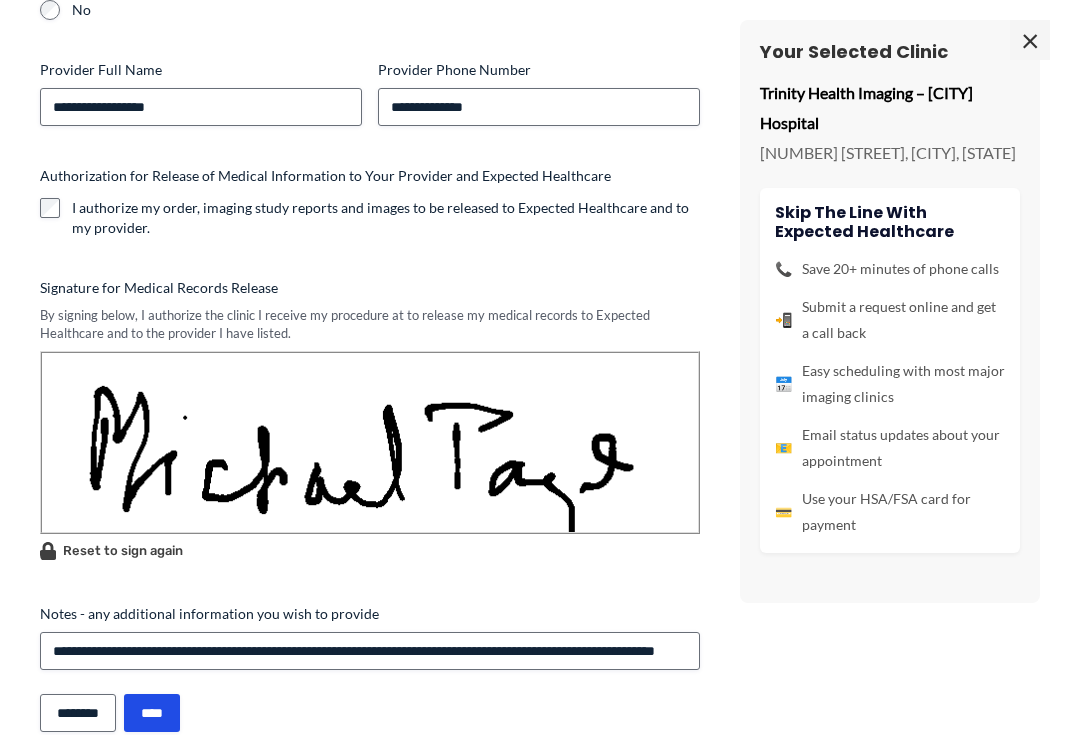 scroll, scrollTop: 717, scrollLeft: 0, axis: vertical 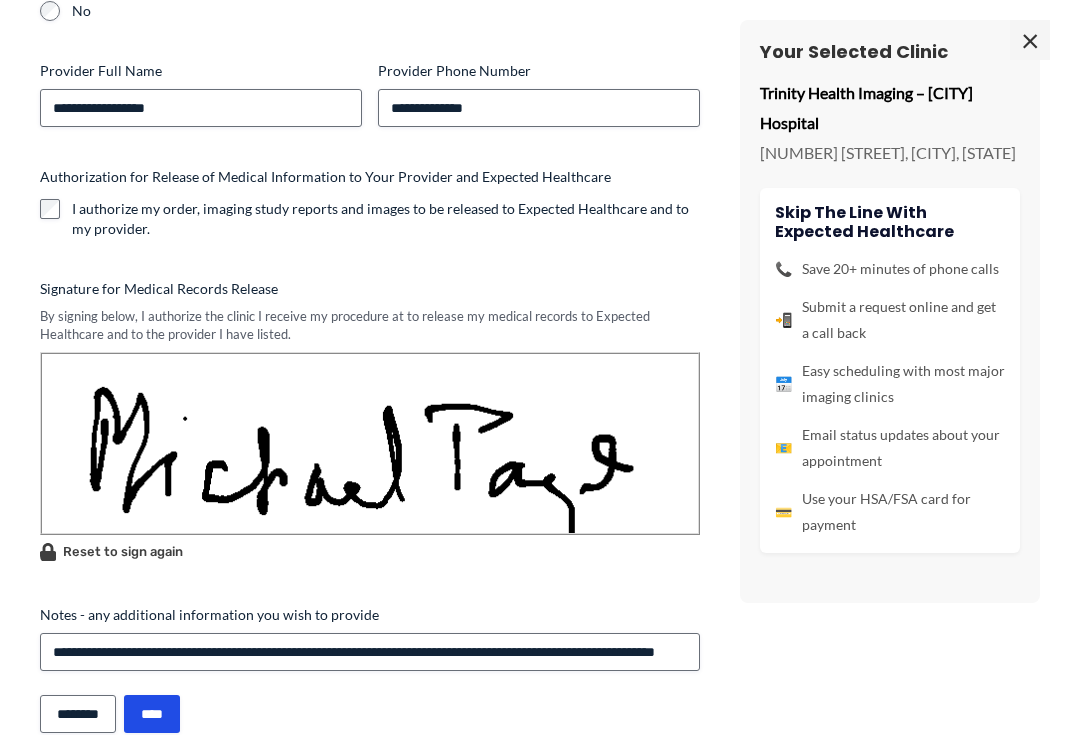 click on "****" at bounding box center [152, 714] 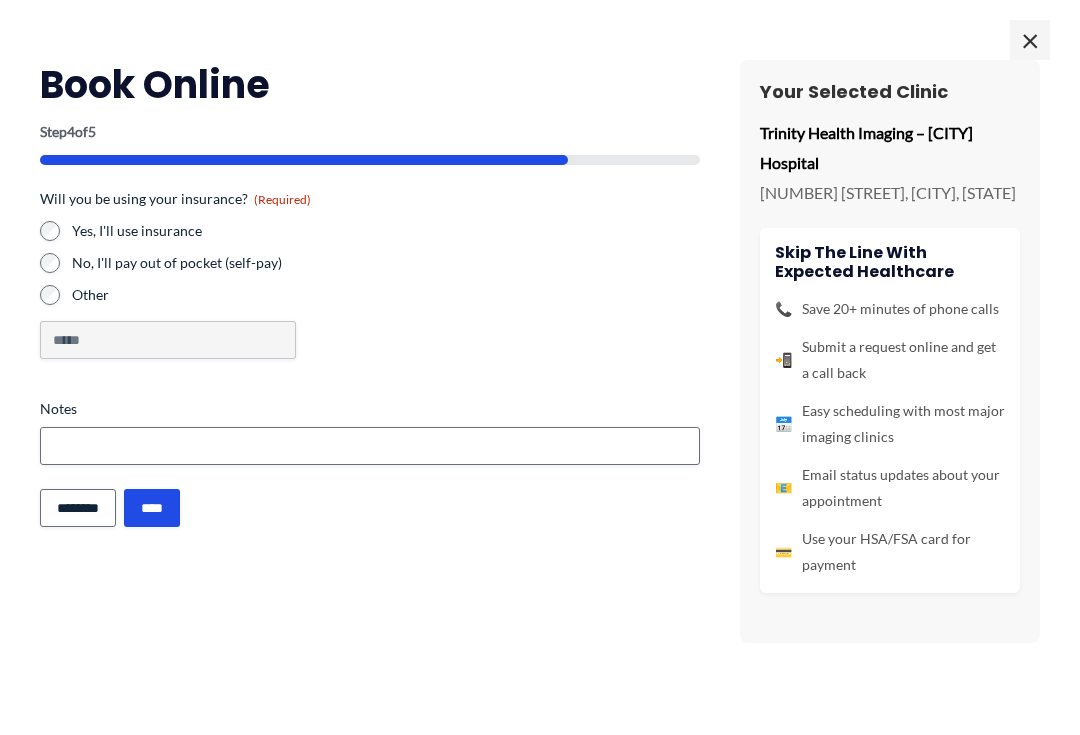 scroll, scrollTop: 0, scrollLeft: 0, axis: both 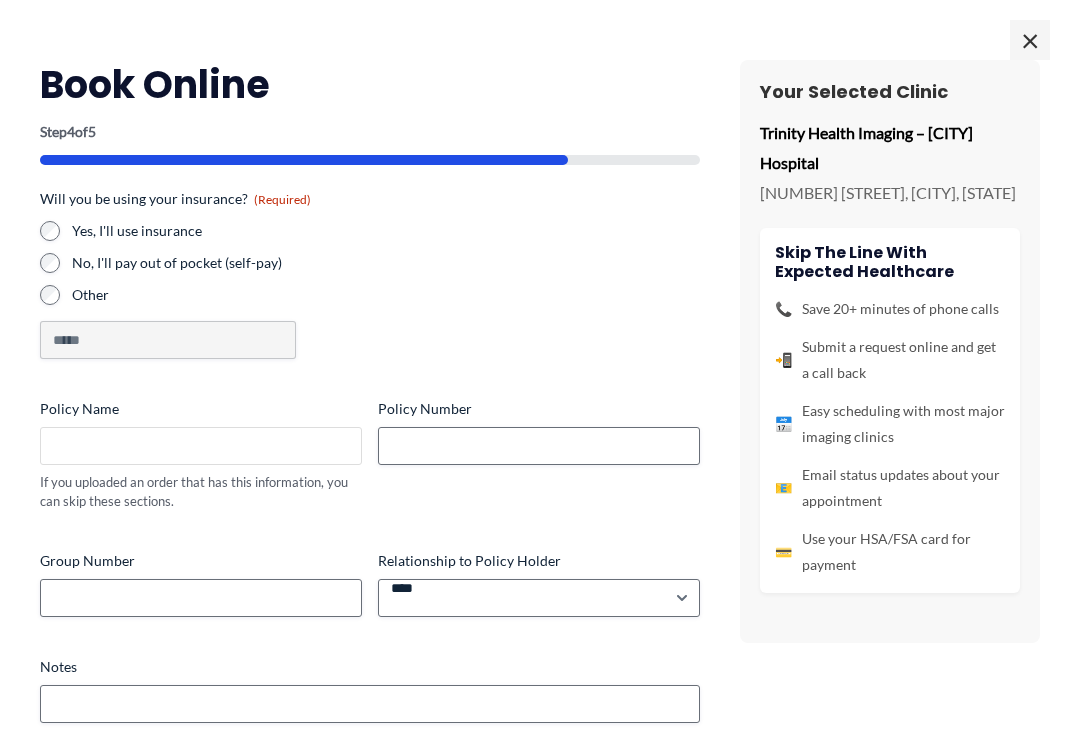 click on "Policy Name" at bounding box center [201, 446] 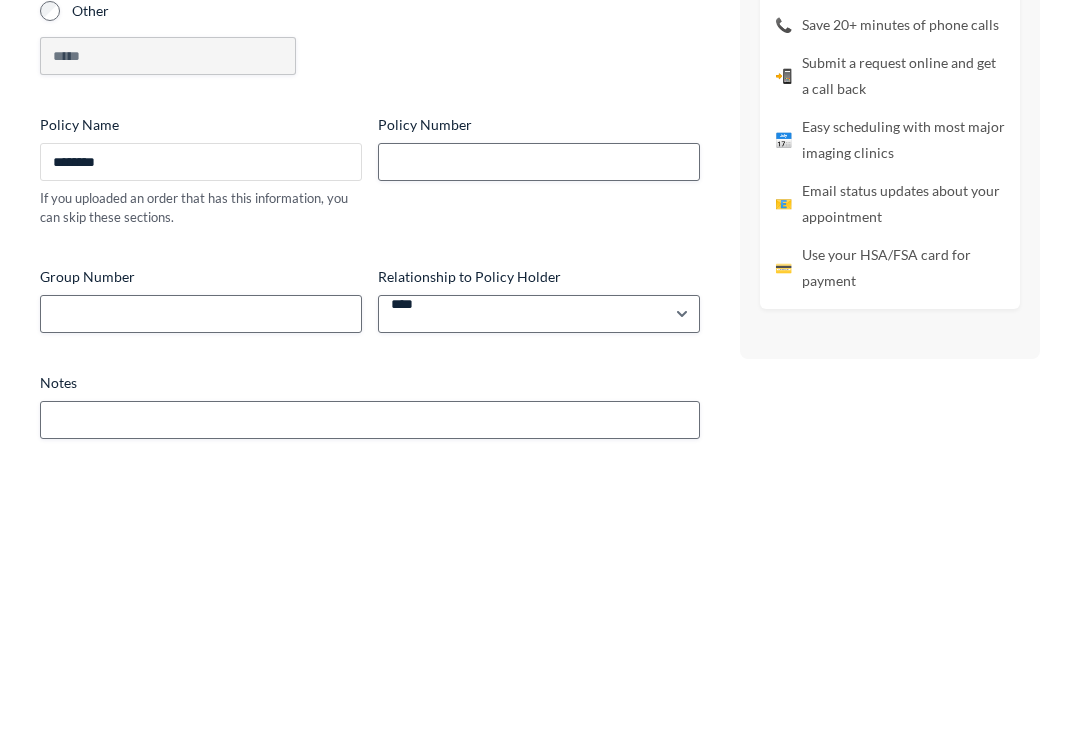 type on "********" 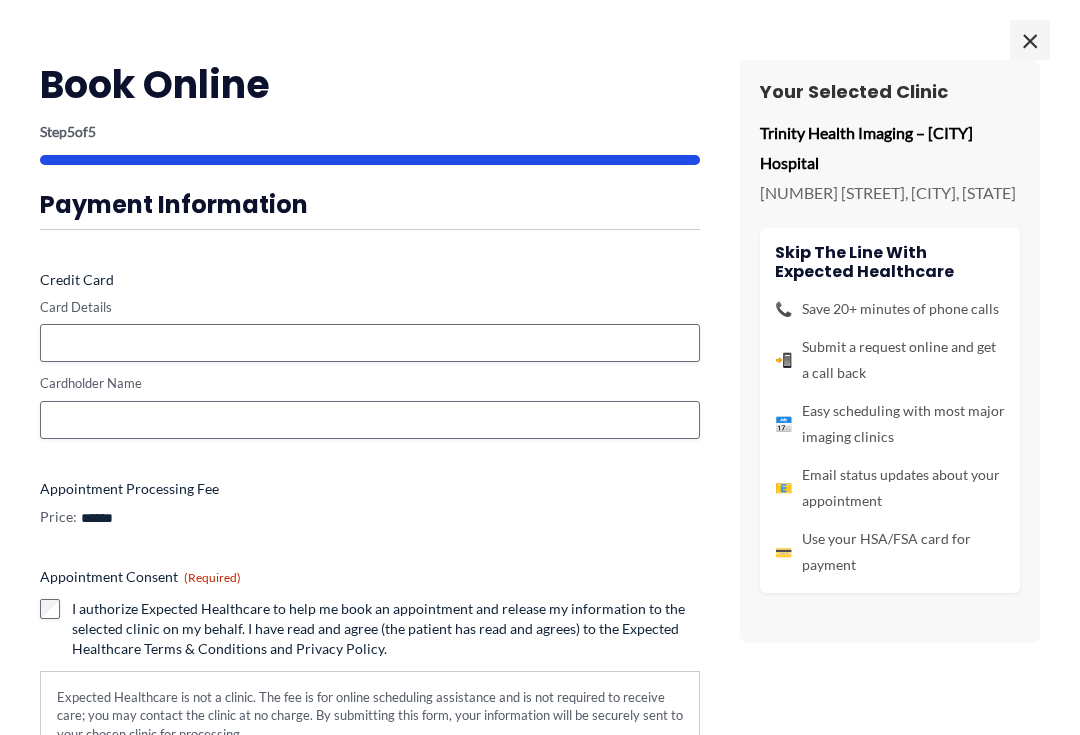 scroll, scrollTop: 0, scrollLeft: 0, axis: both 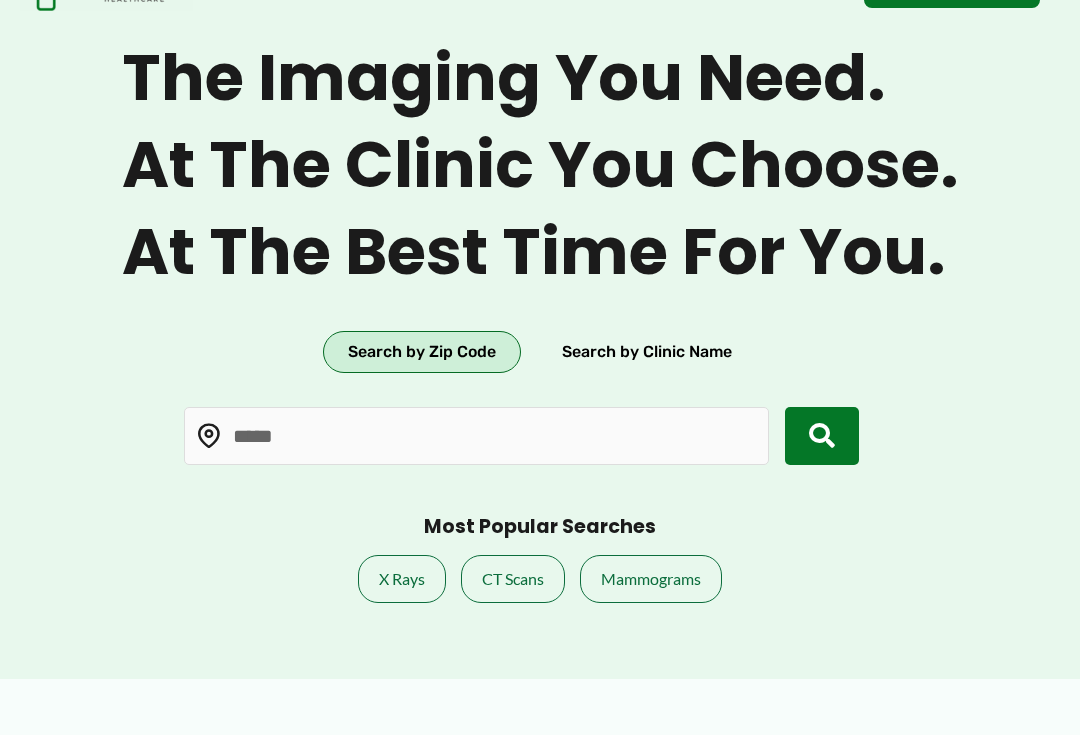 click on "Search by Clinic Name" at bounding box center (647, 352) 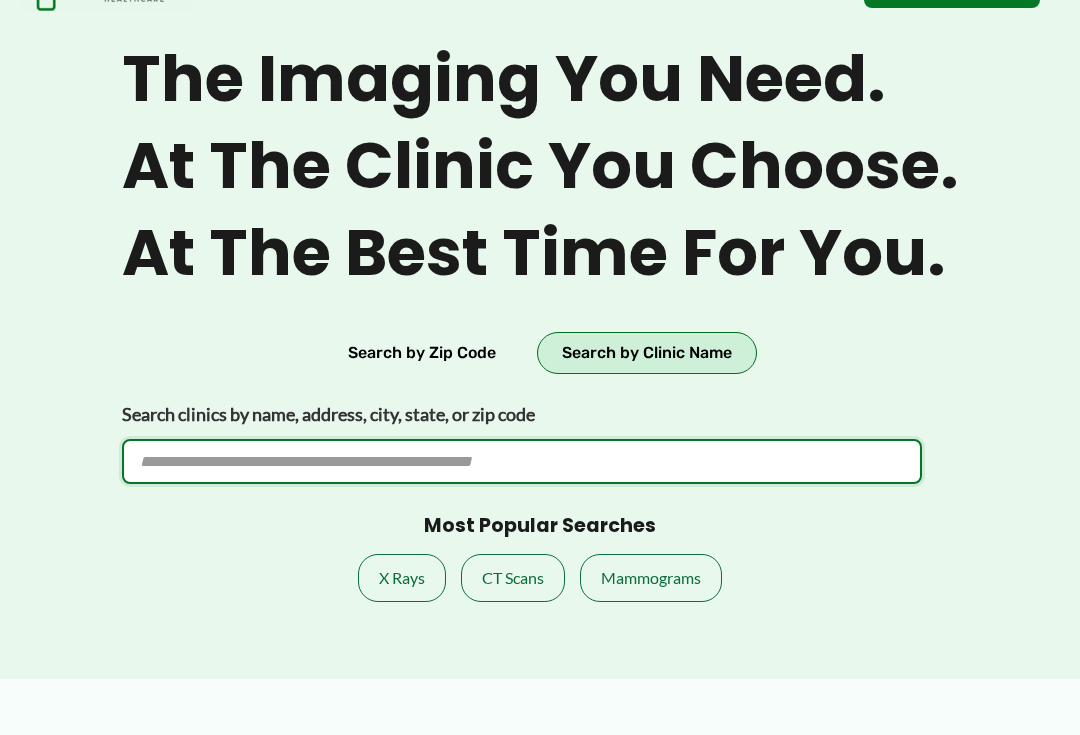 click on "Search clinics by name, address, city, state, or zip code" at bounding box center [522, 461] 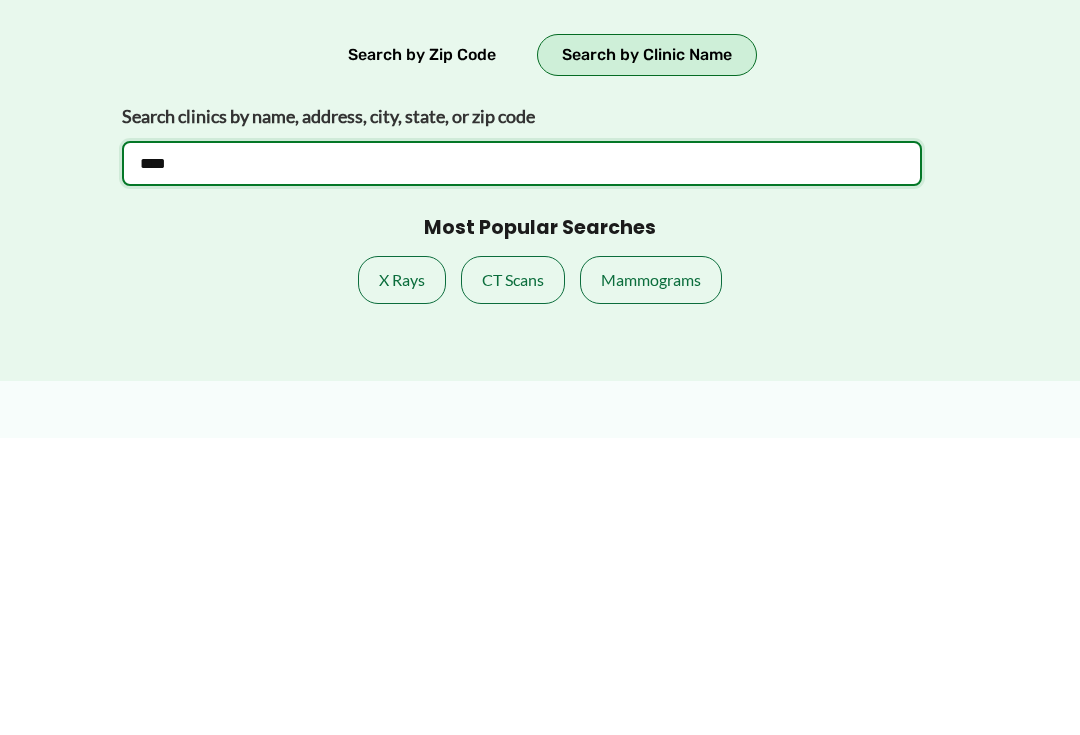 type on "*****" 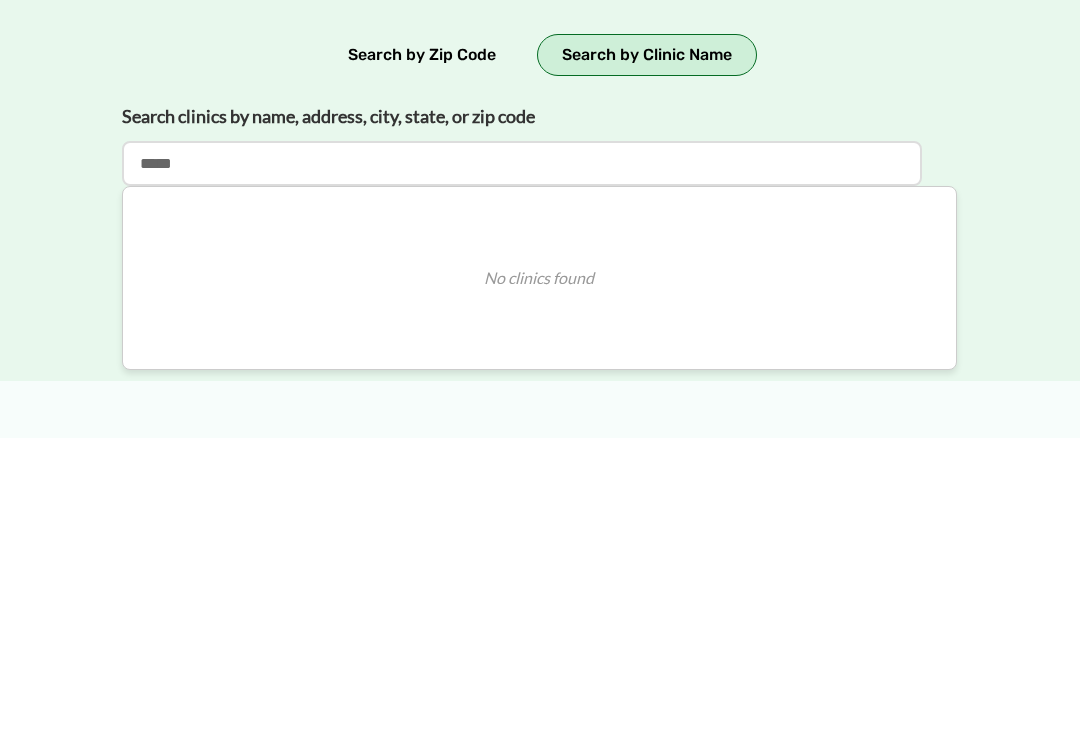 click on "Search by Zip Code" at bounding box center [422, 353] 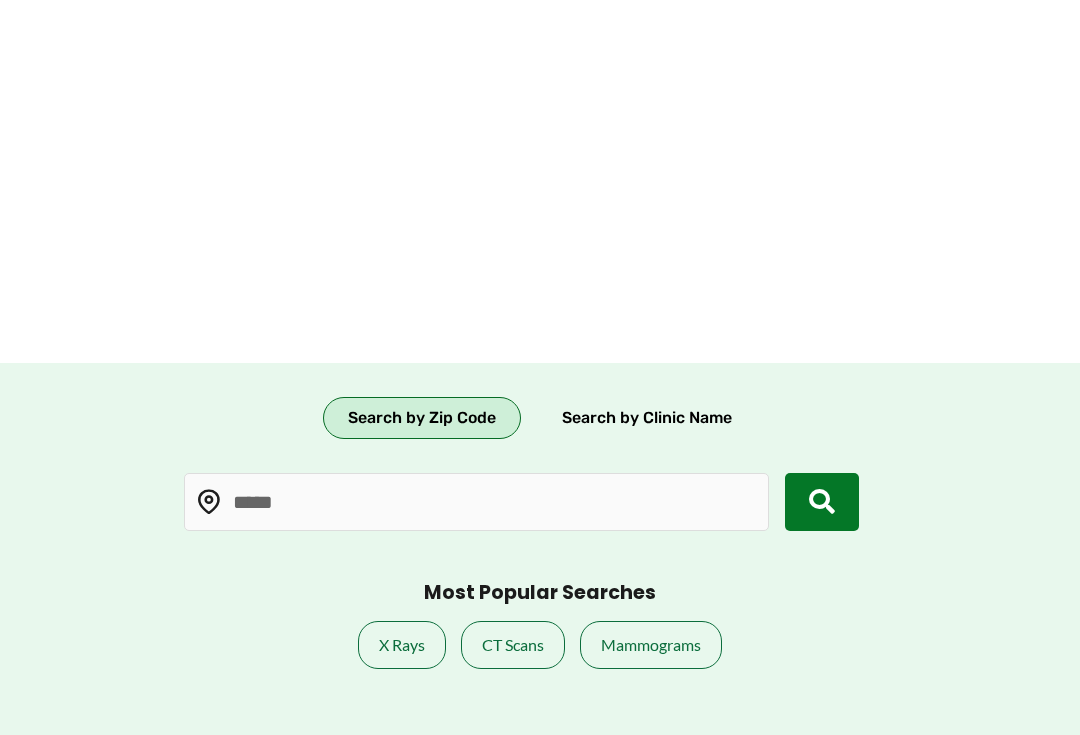 scroll, scrollTop: 0, scrollLeft: 0, axis: both 